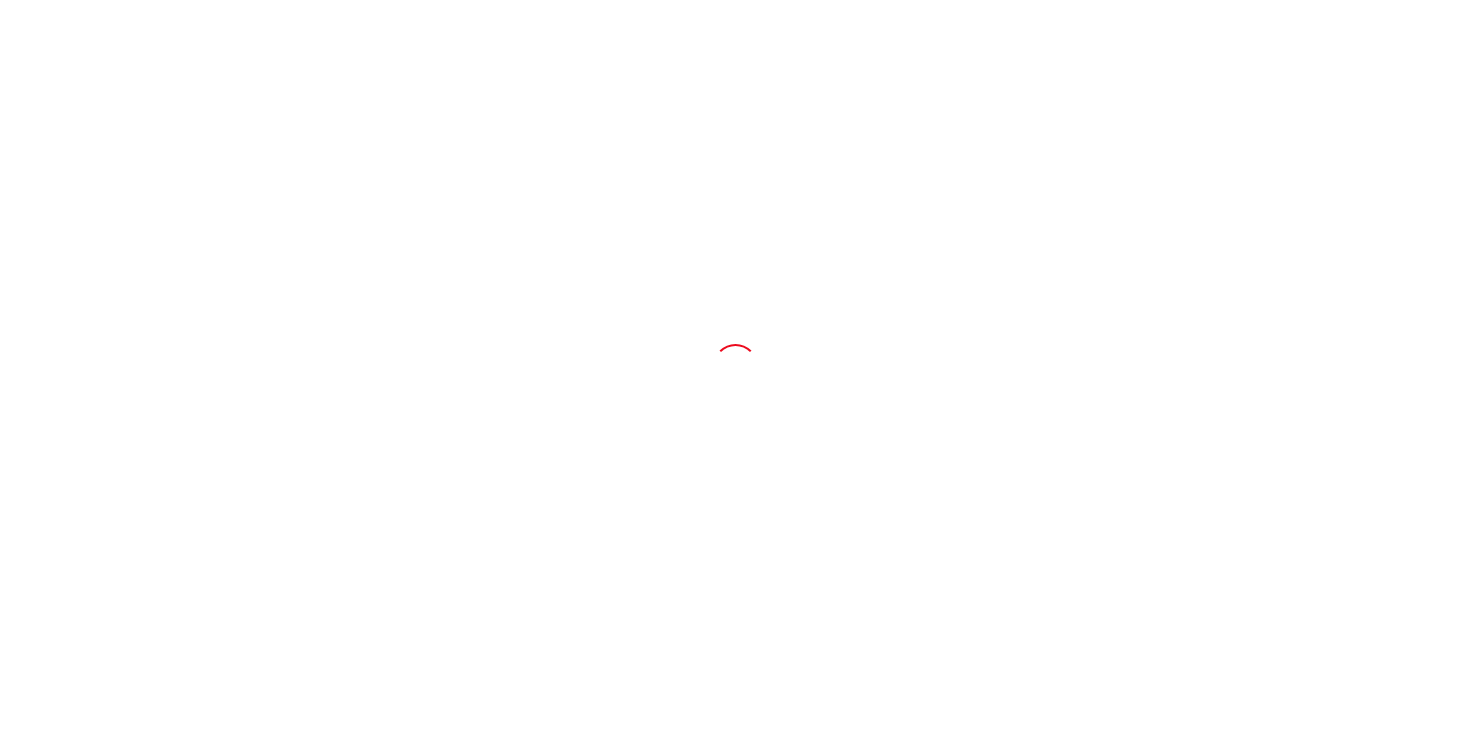 scroll, scrollTop: 0, scrollLeft: 0, axis: both 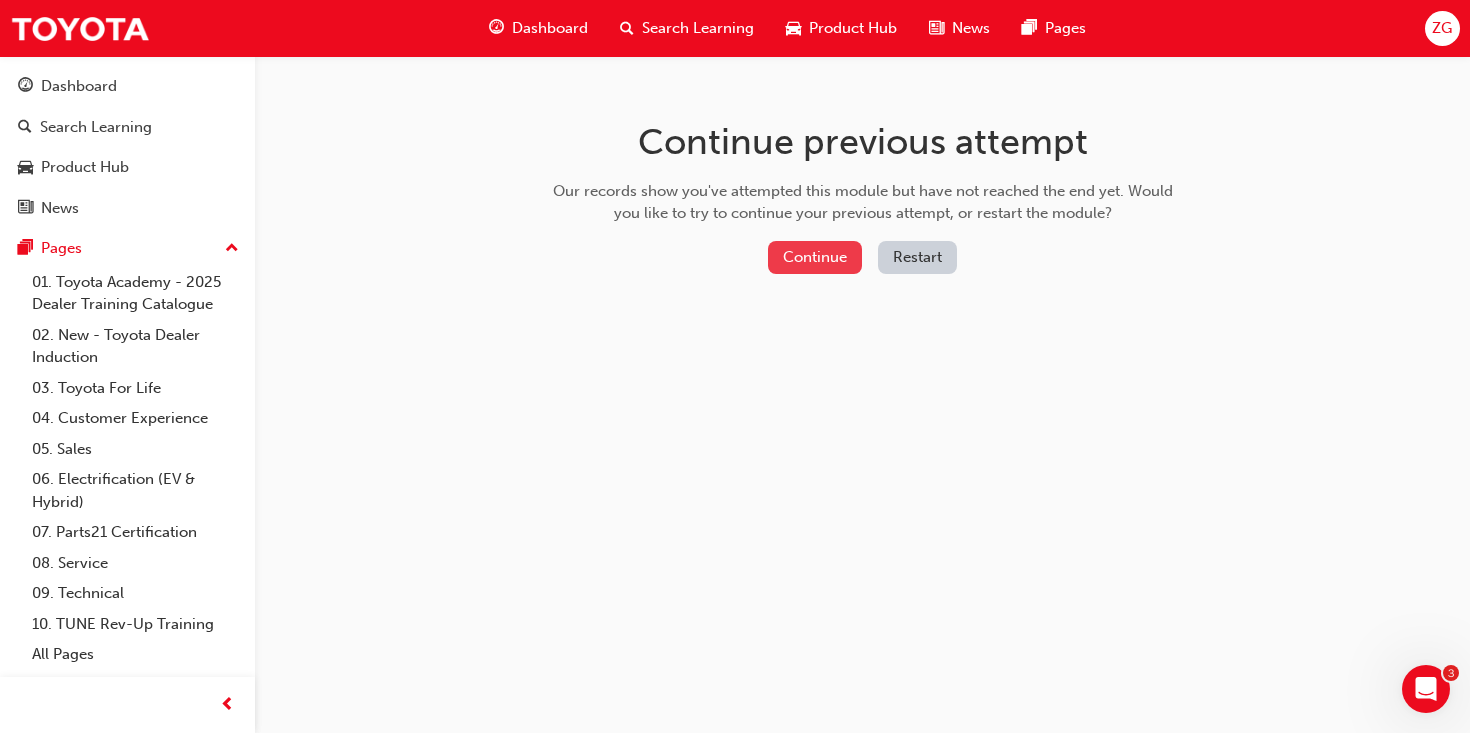 click on "Continue" at bounding box center (815, 257) 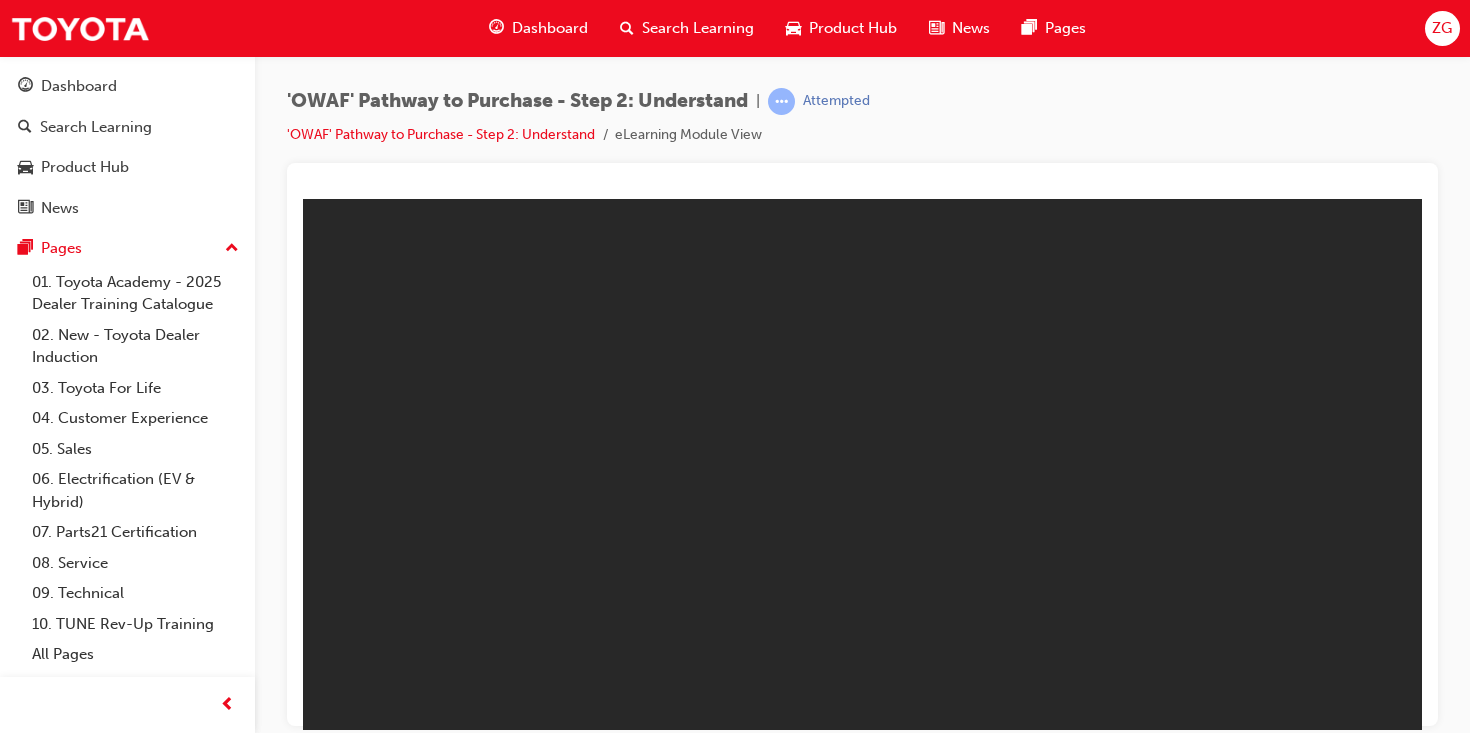 scroll, scrollTop: 0, scrollLeft: 0, axis: both 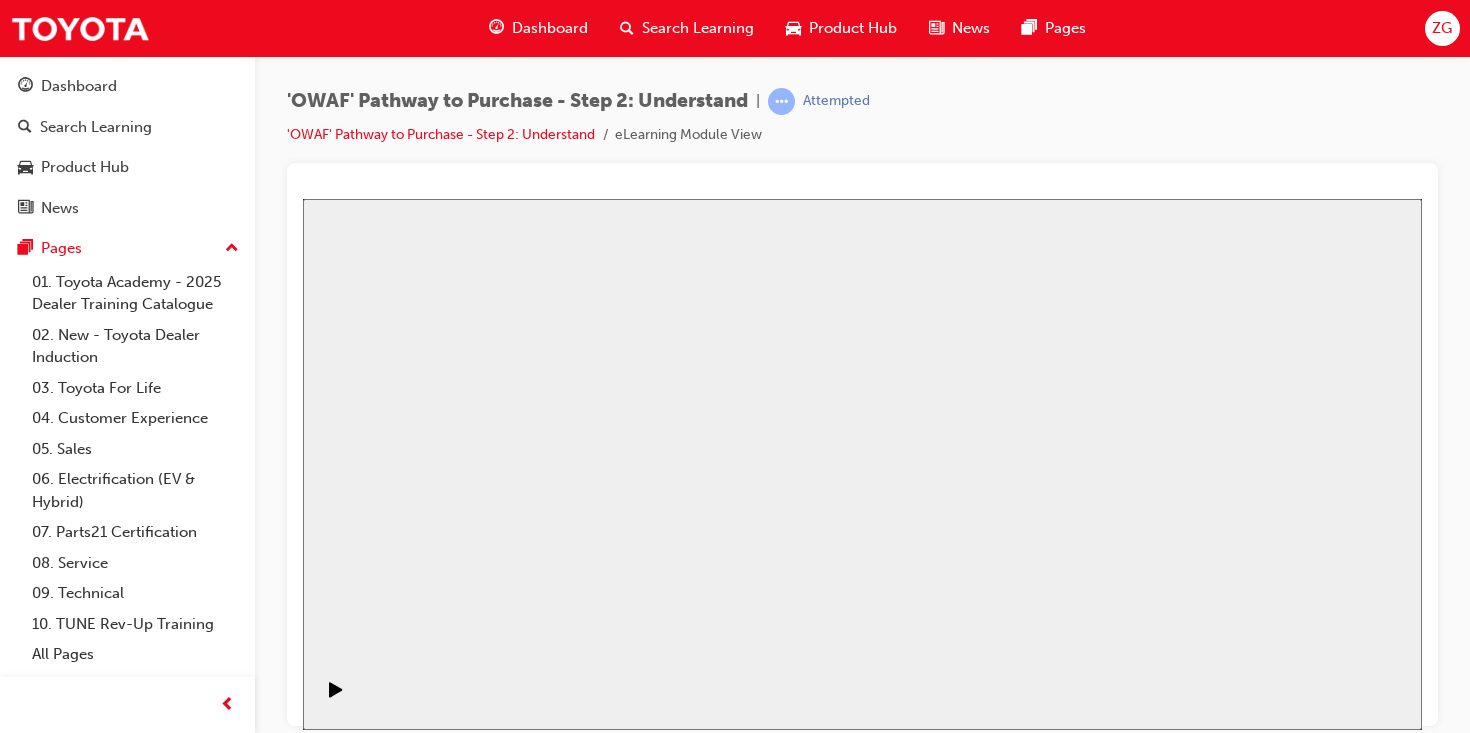 click on "Toyota Pathway to Purchase Step 2 Toyota Pathway to Purchase Step 2 Resume Restart" at bounding box center (862, 2204) 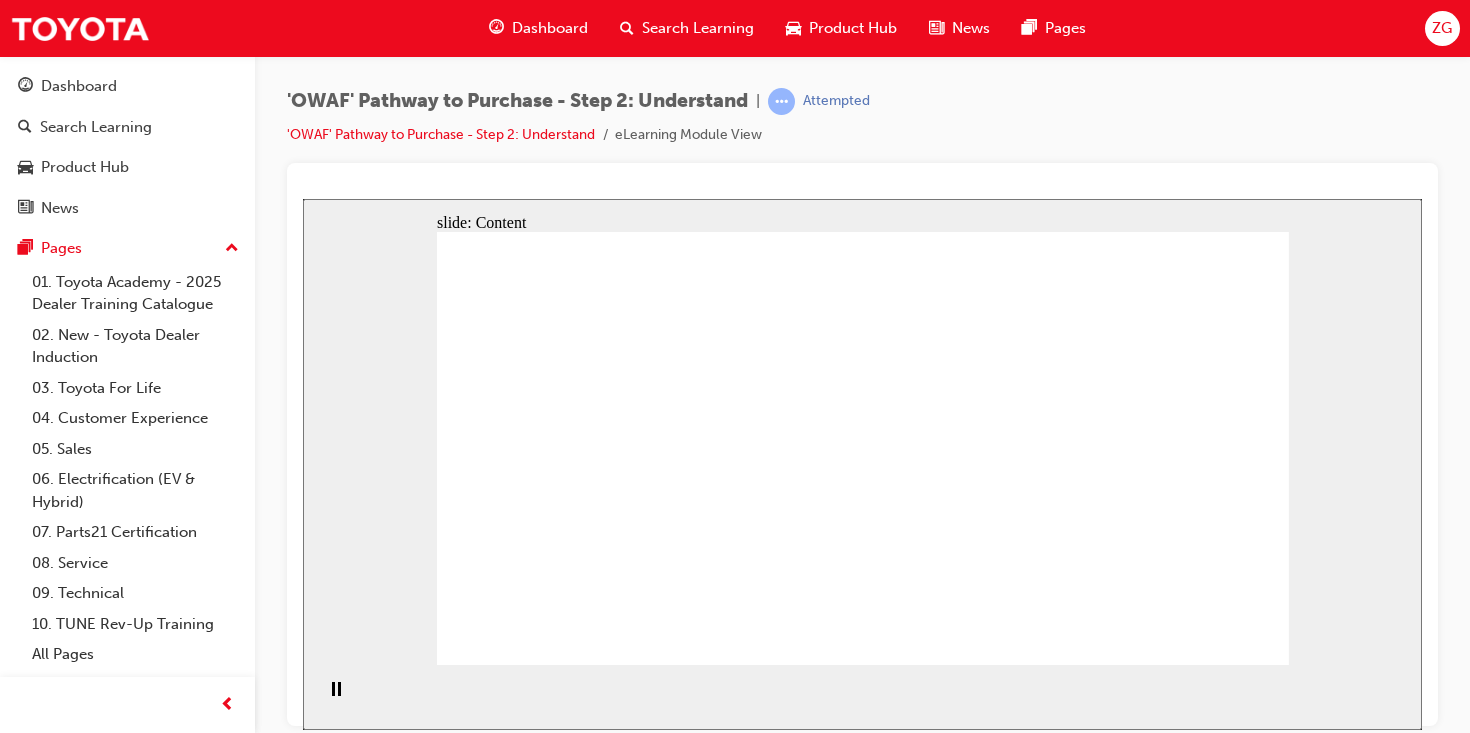 click 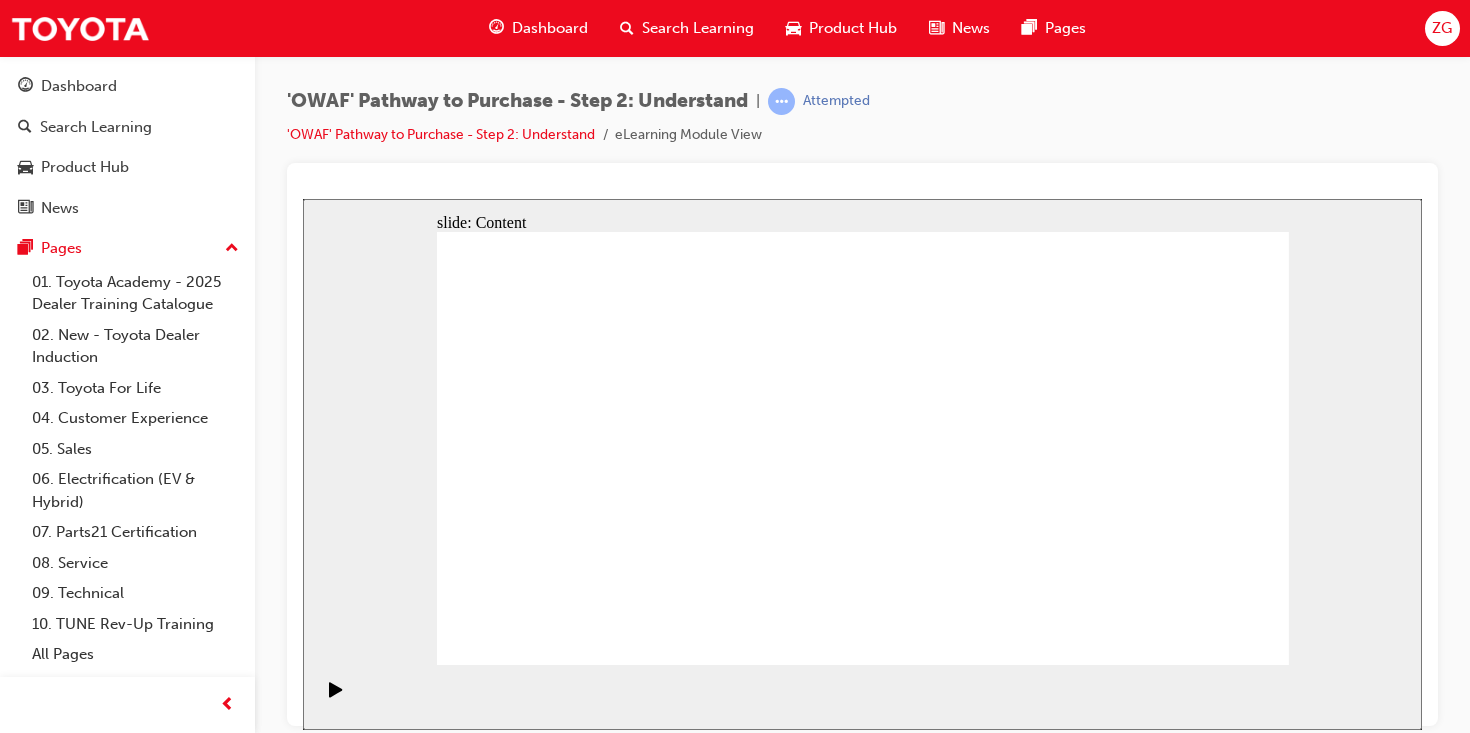 click 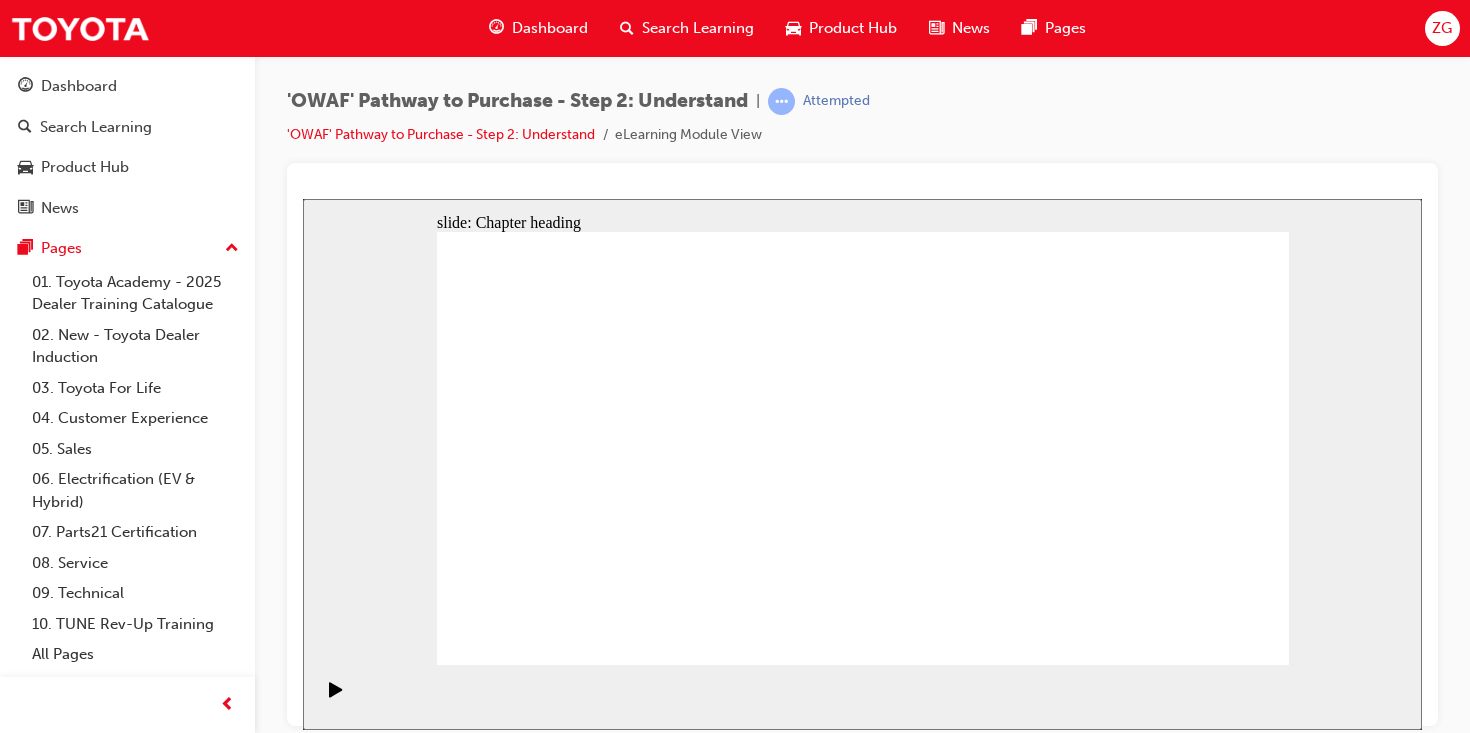click 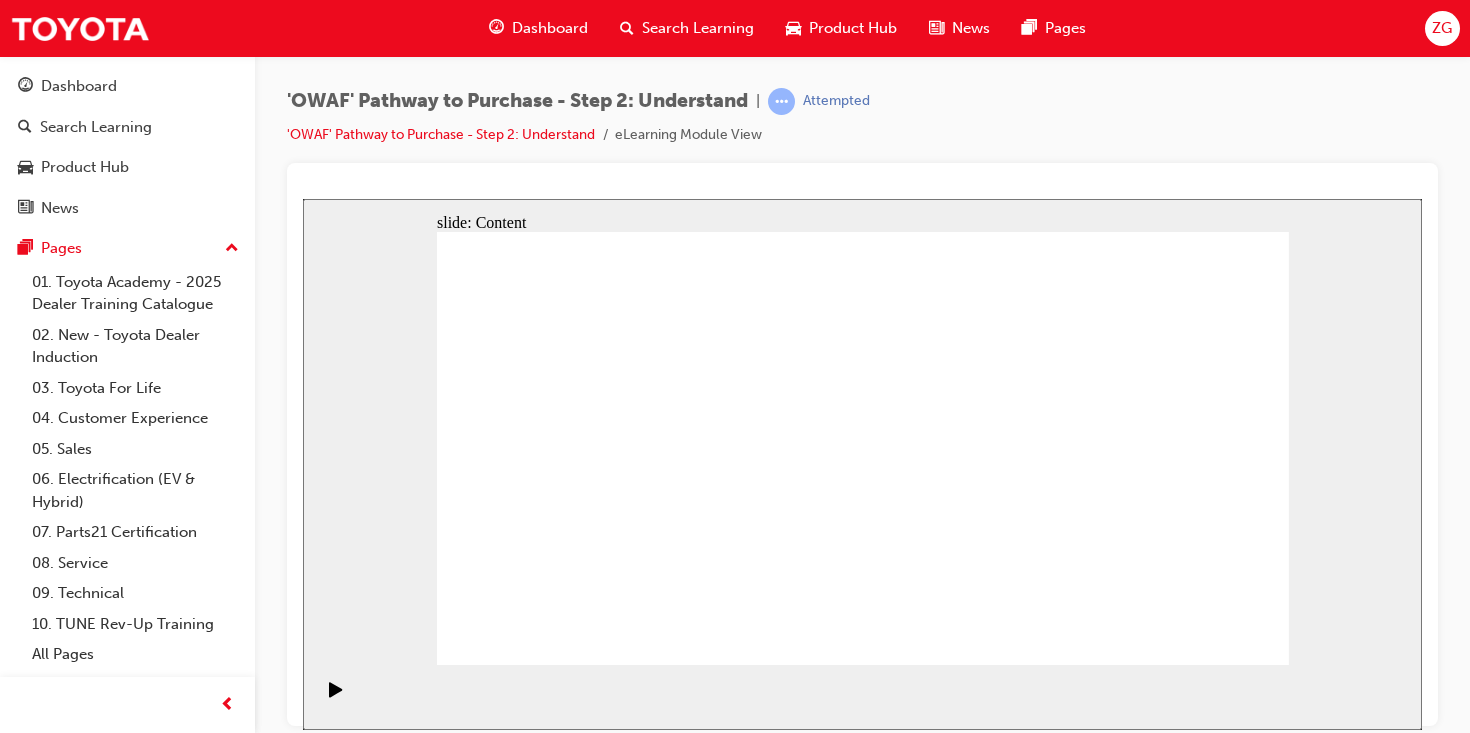 click 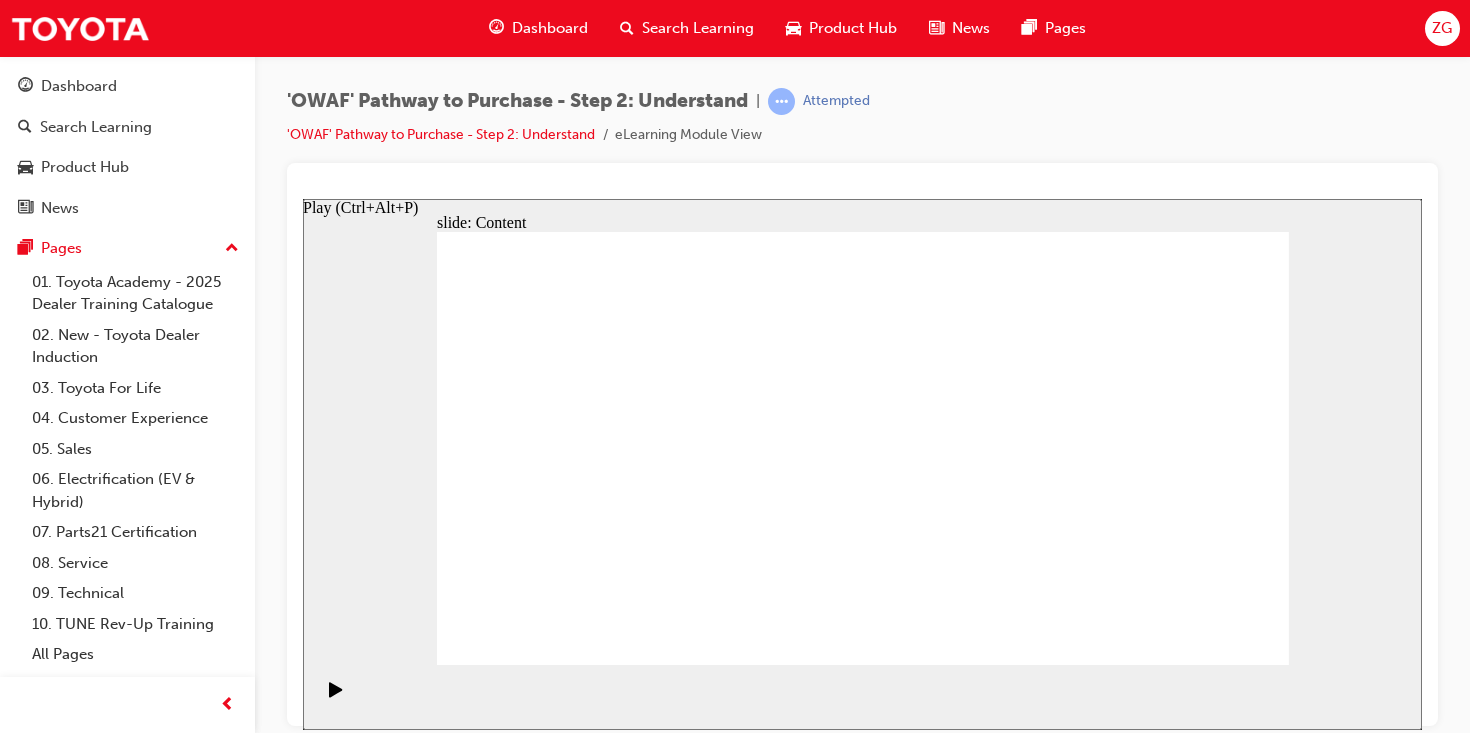 click 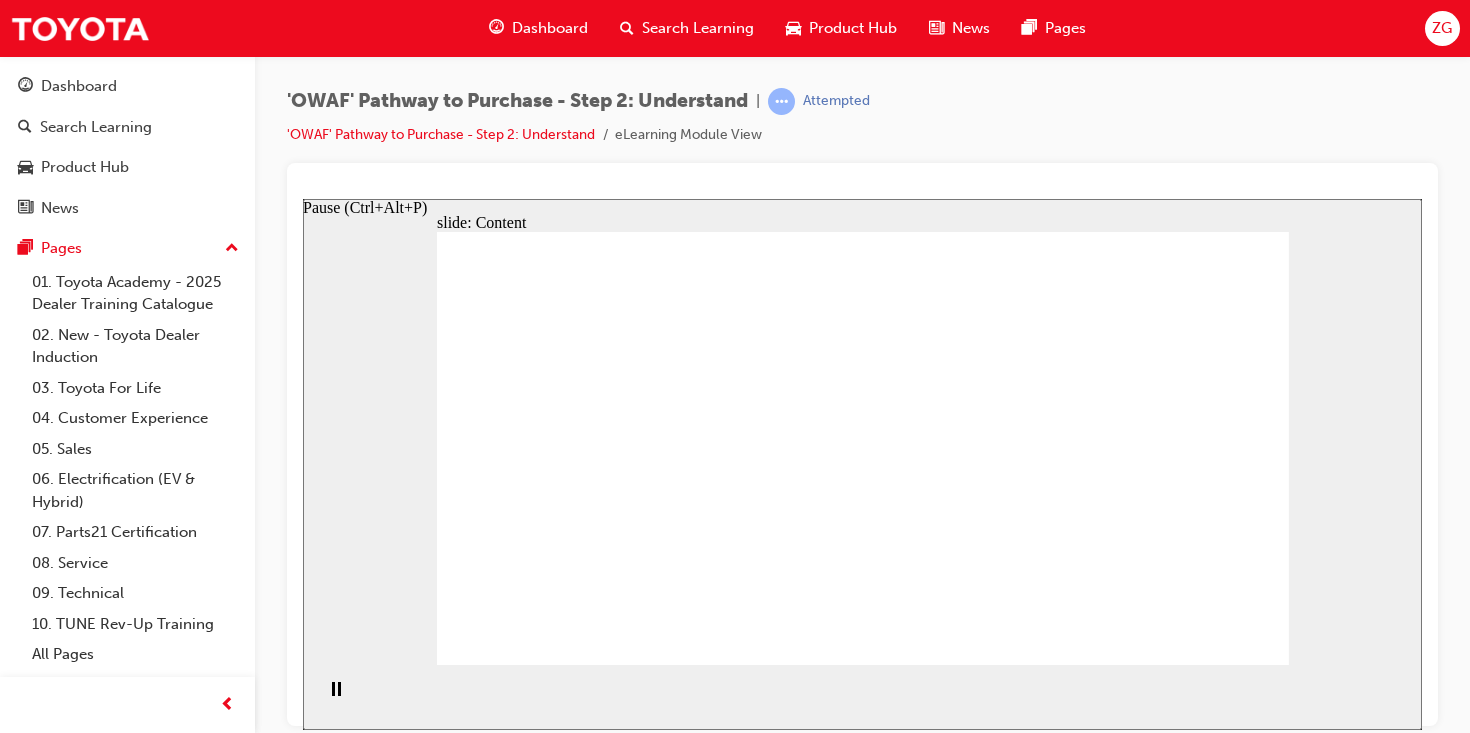 click at bounding box center [336, 698] 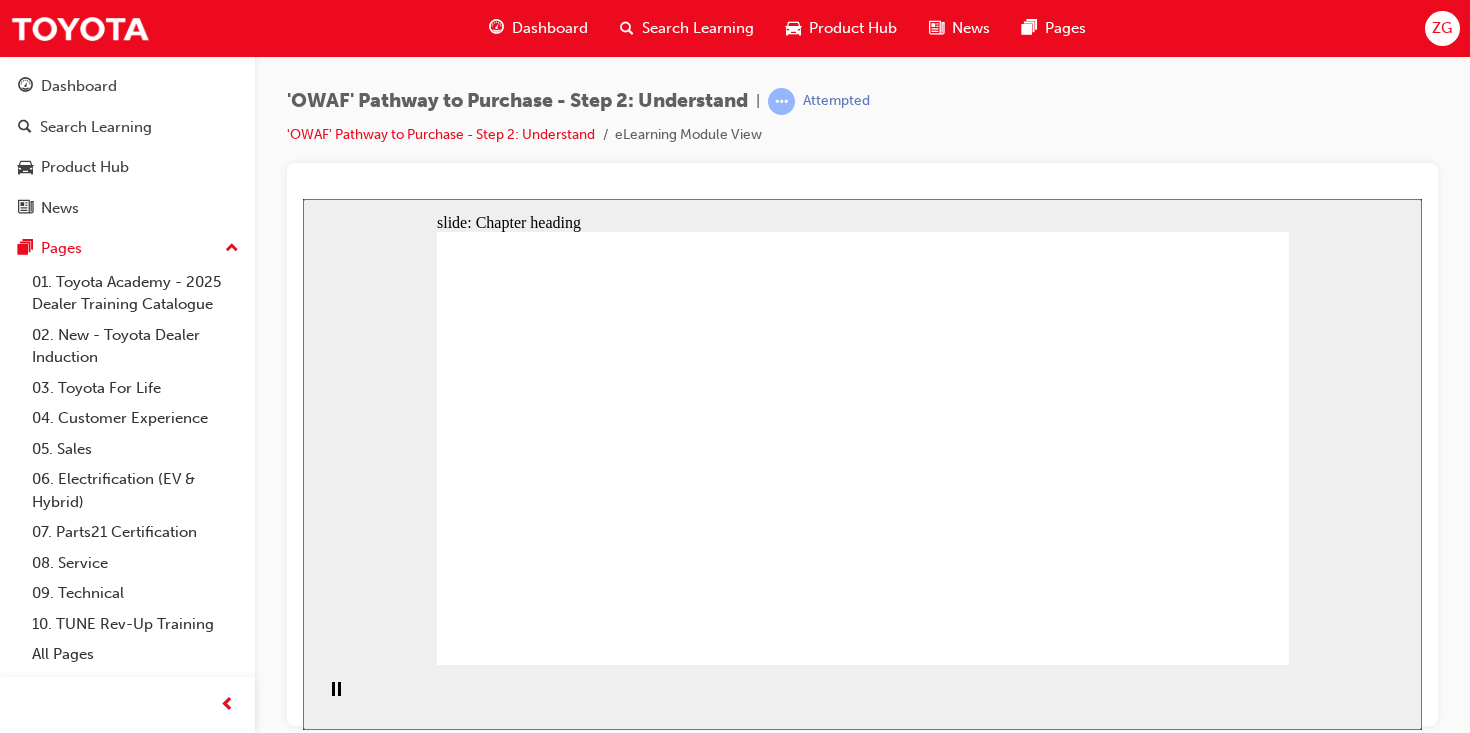 click 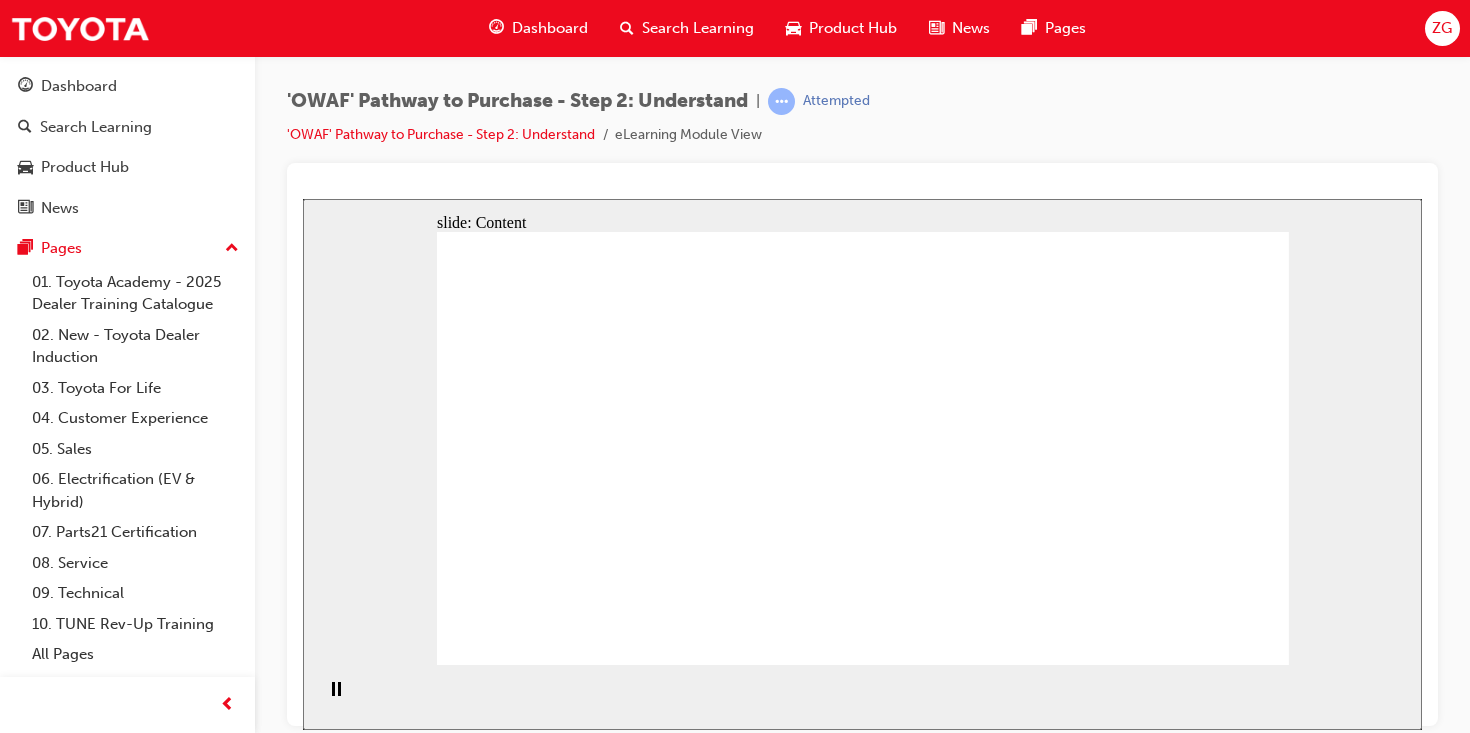 click 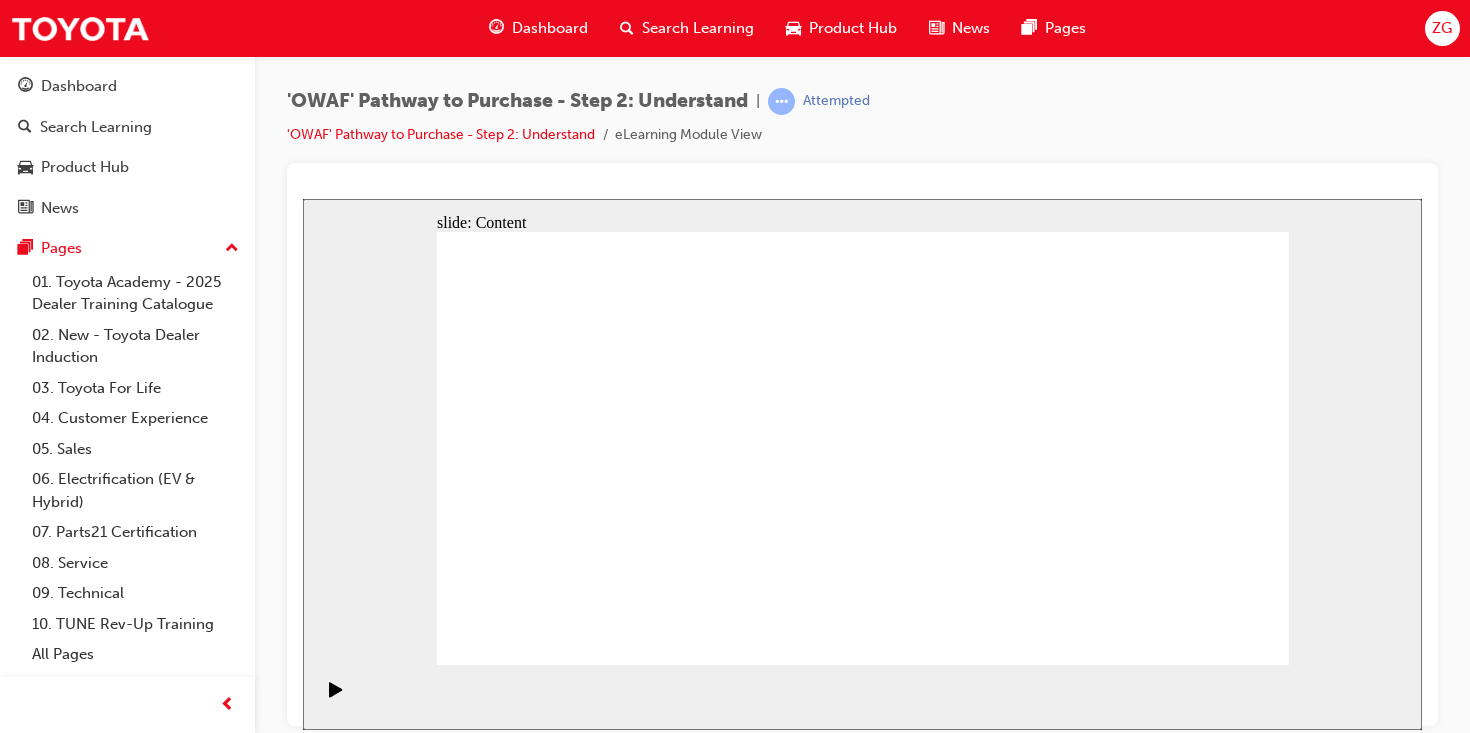 click 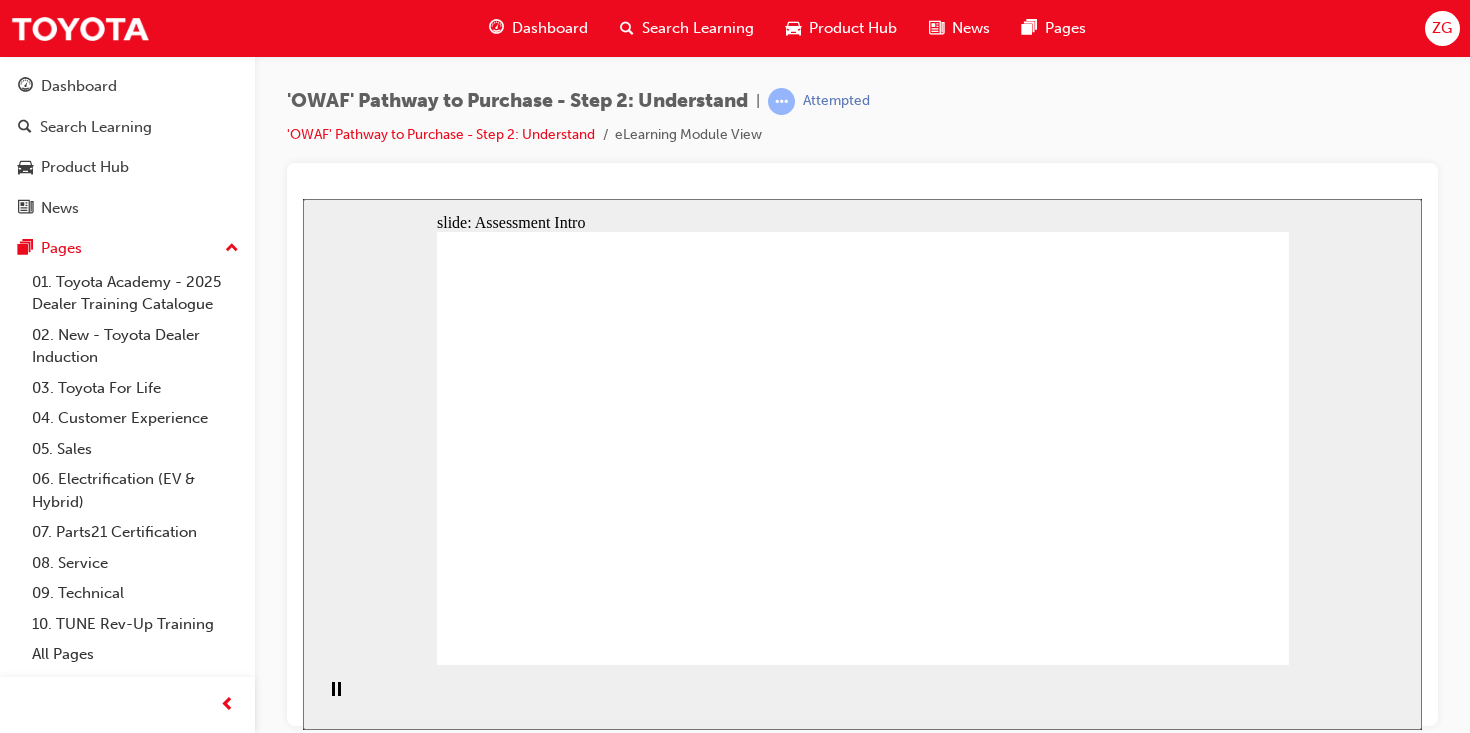 click 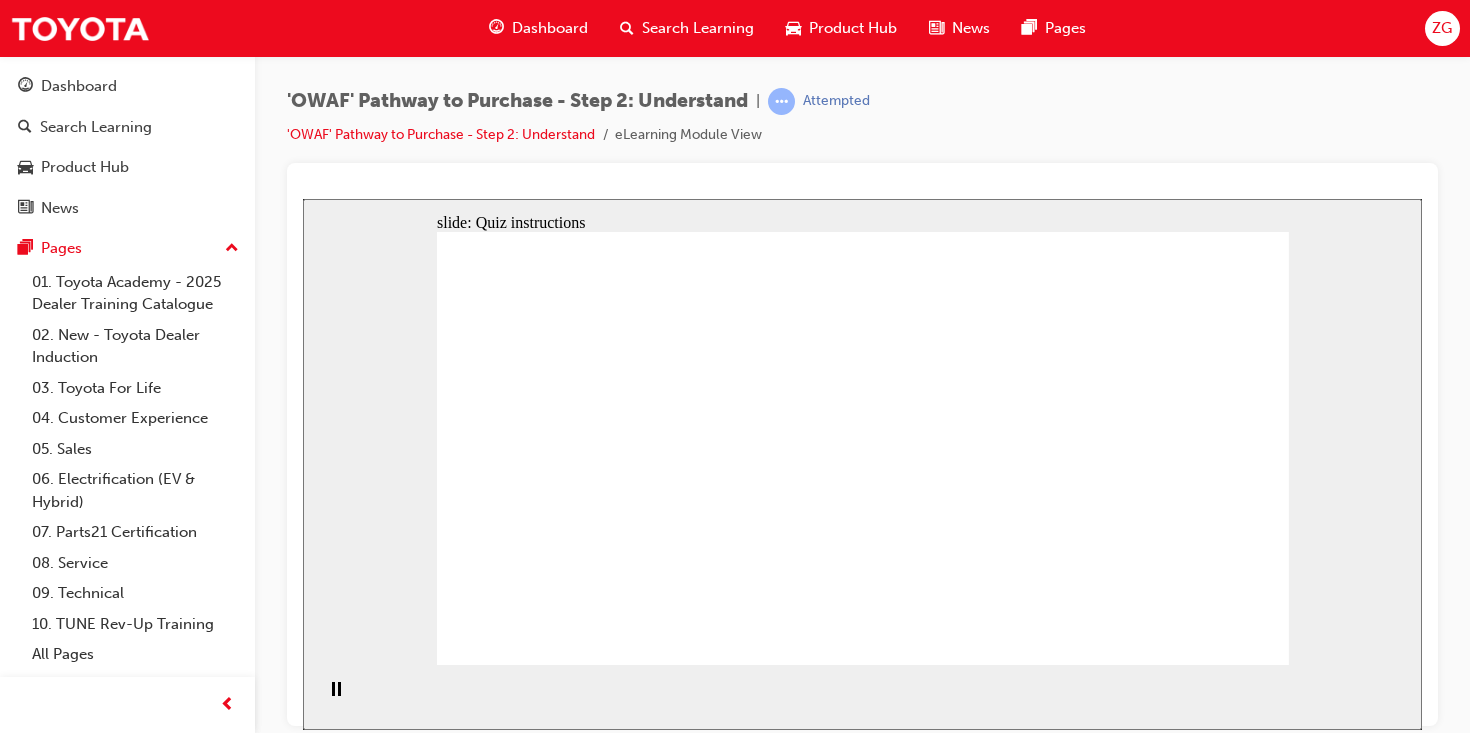 click 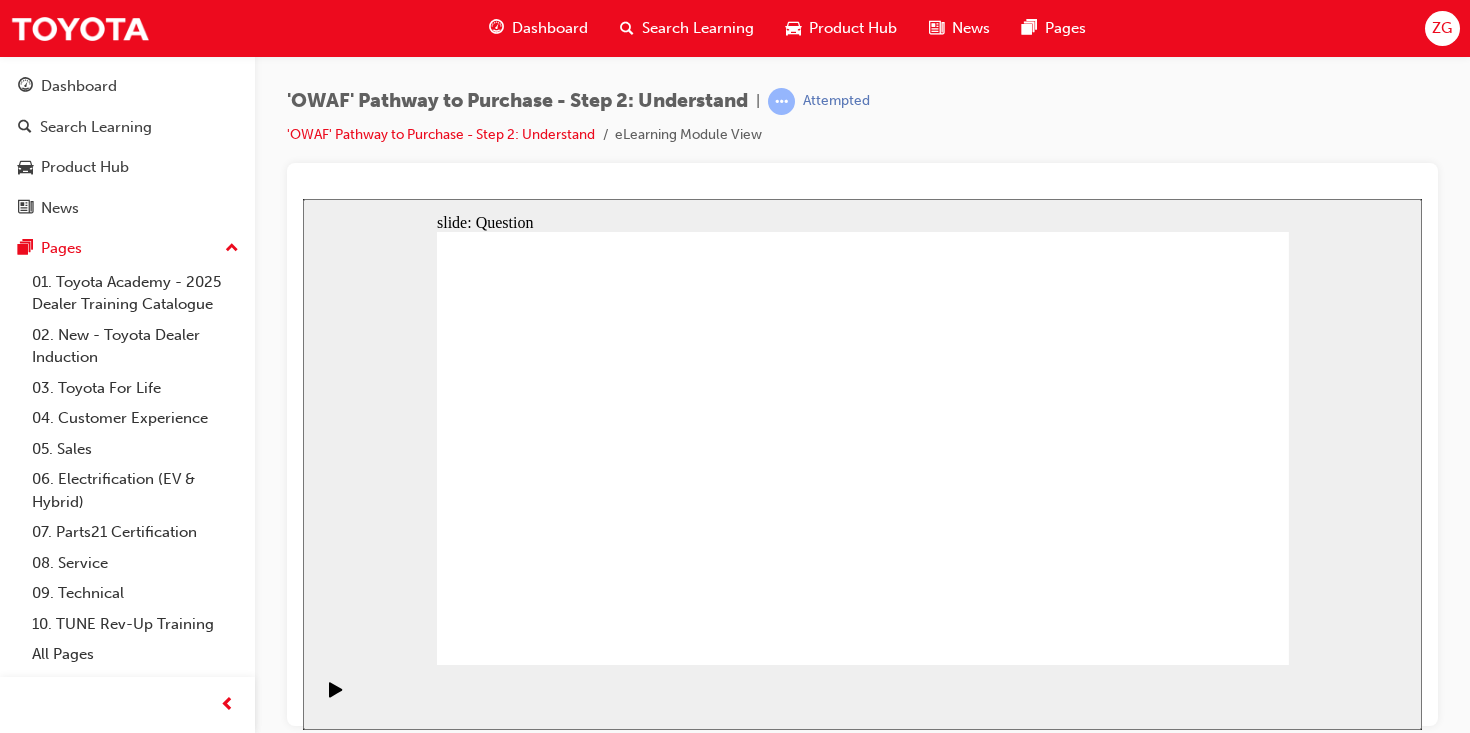 drag, startPoint x: 1147, startPoint y: 510, endPoint x: 886, endPoint y: 522, distance: 261.27573 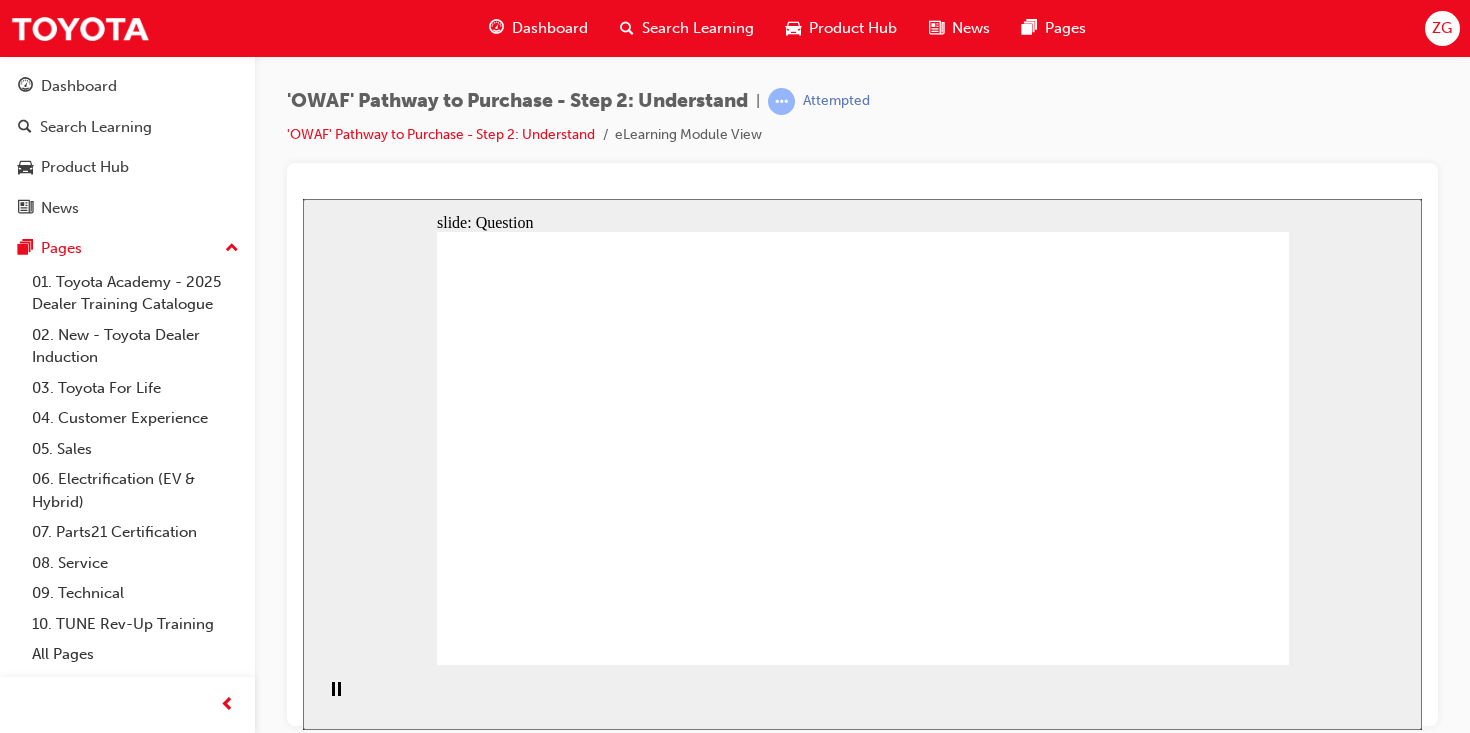 drag, startPoint x: 1088, startPoint y: 516, endPoint x: 832, endPoint y: 498, distance: 256.63202 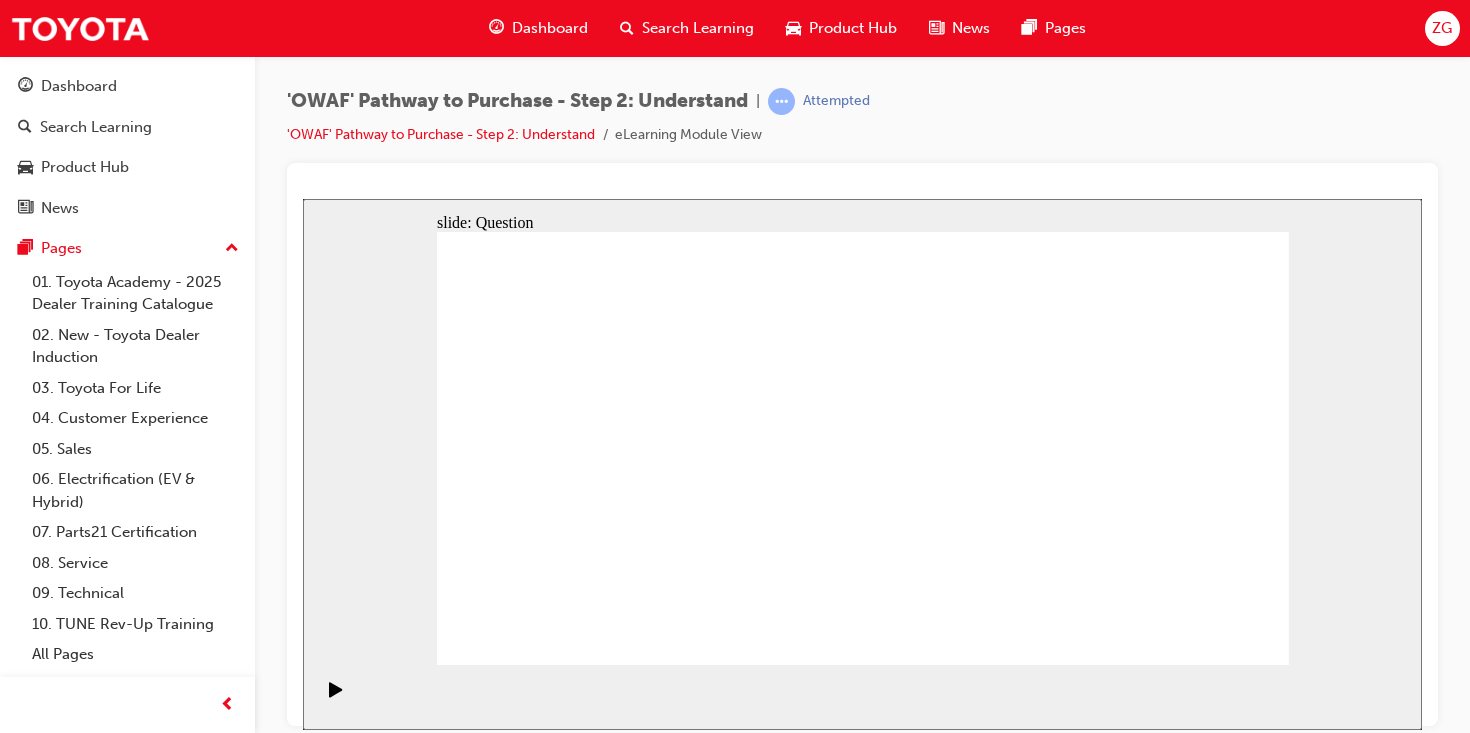 drag, startPoint x: 1157, startPoint y: 506, endPoint x: 630, endPoint y: 504, distance: 527.0038 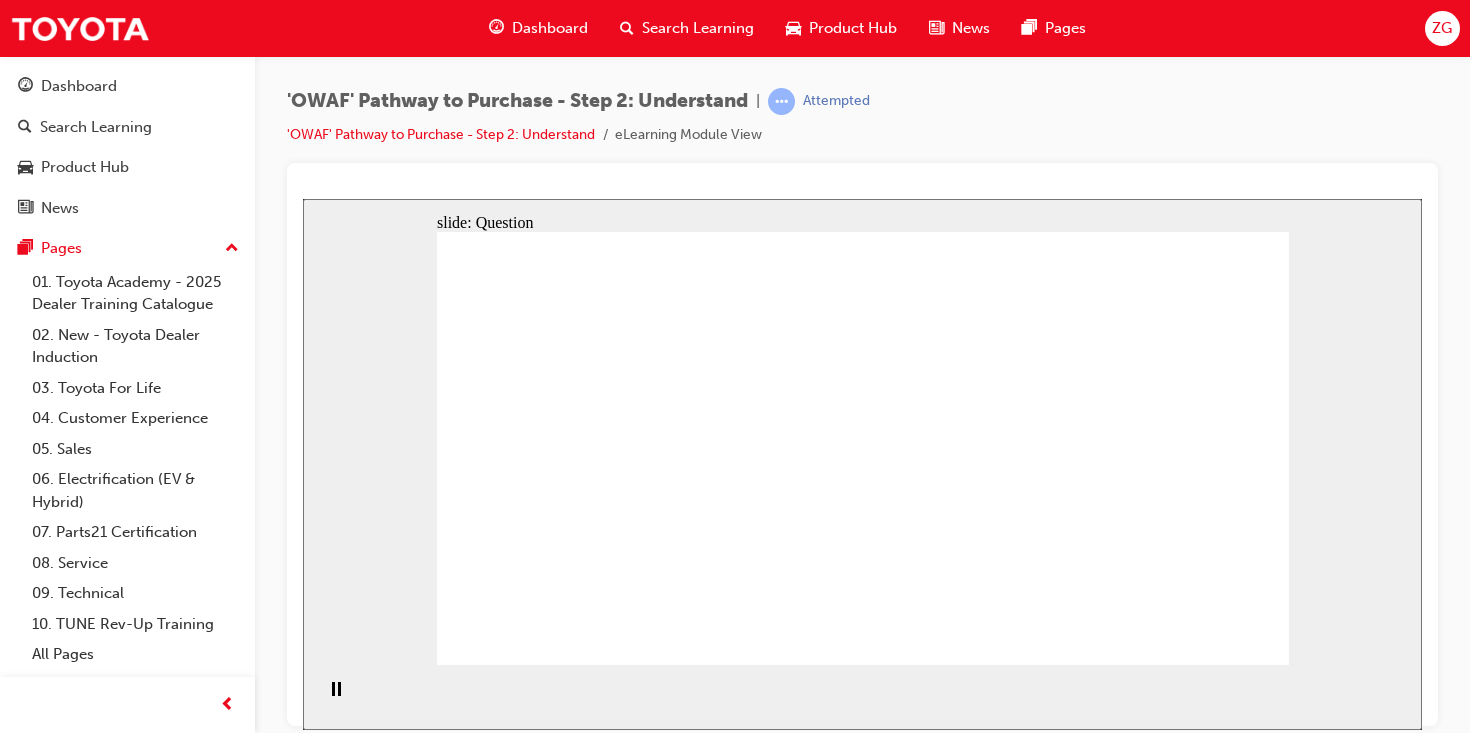 drag, startPoint x: 650, startPoint y: 549, endPoint x: 683, endPoint y: 430, distance: 123.49089 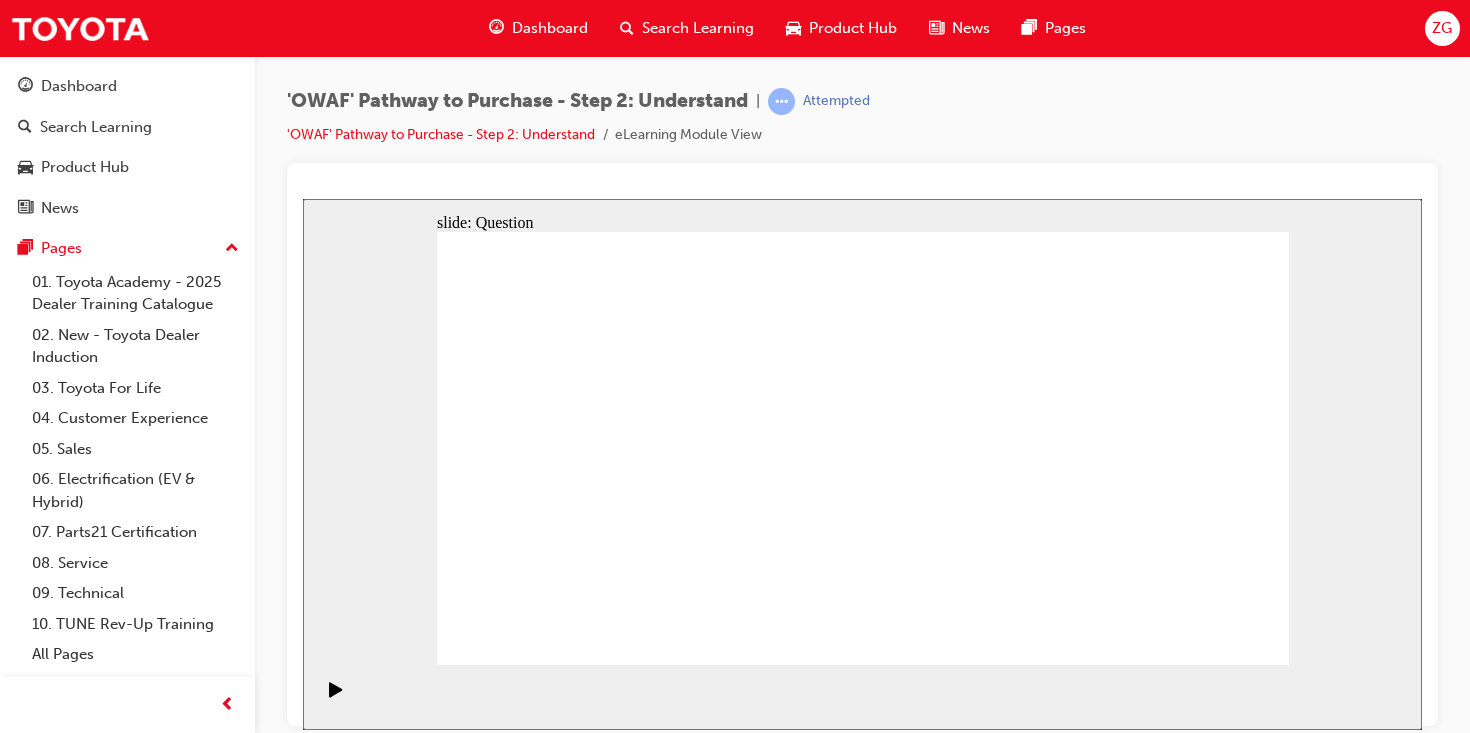 drag, startPoint x: 781, startPoint y: 627, endPoint x: 857, endPoint y: 416, distance: 224.26993 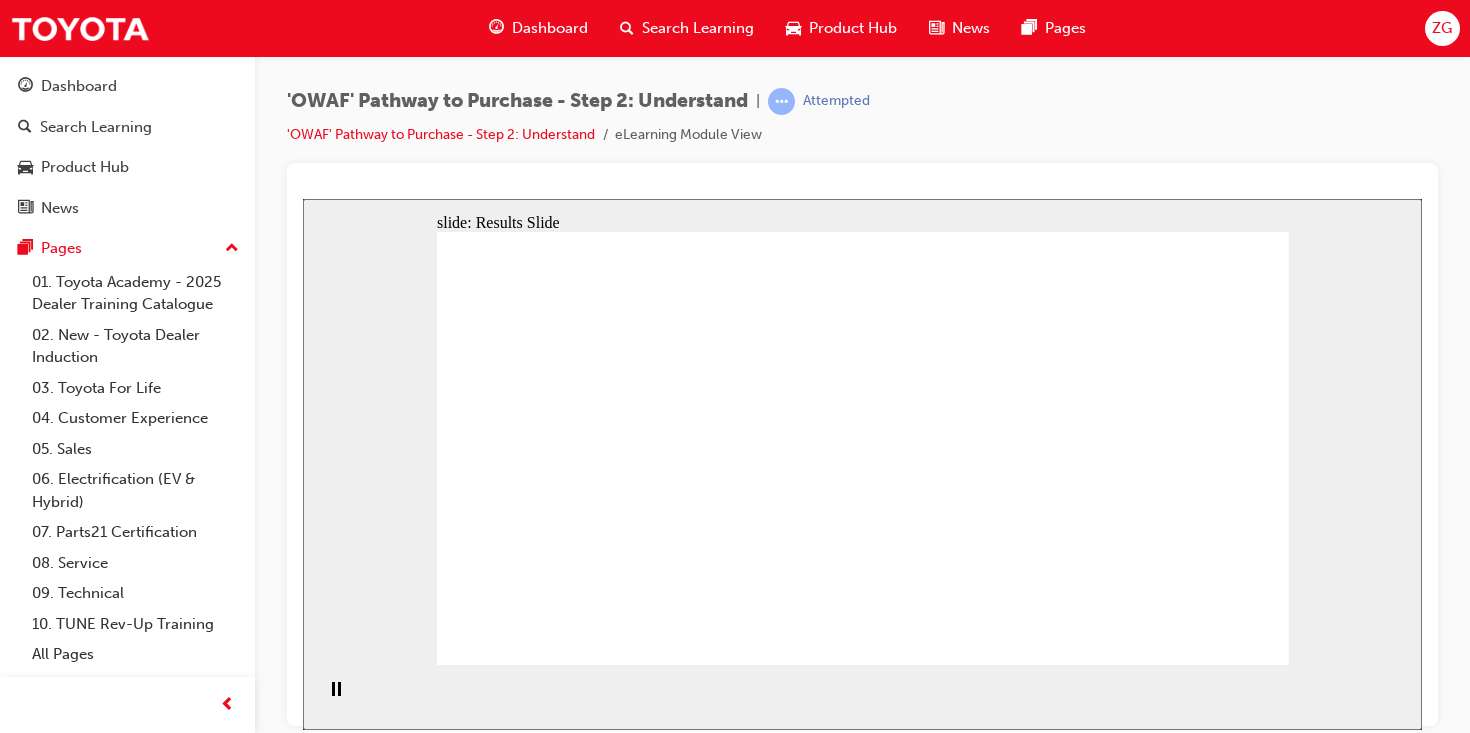 click 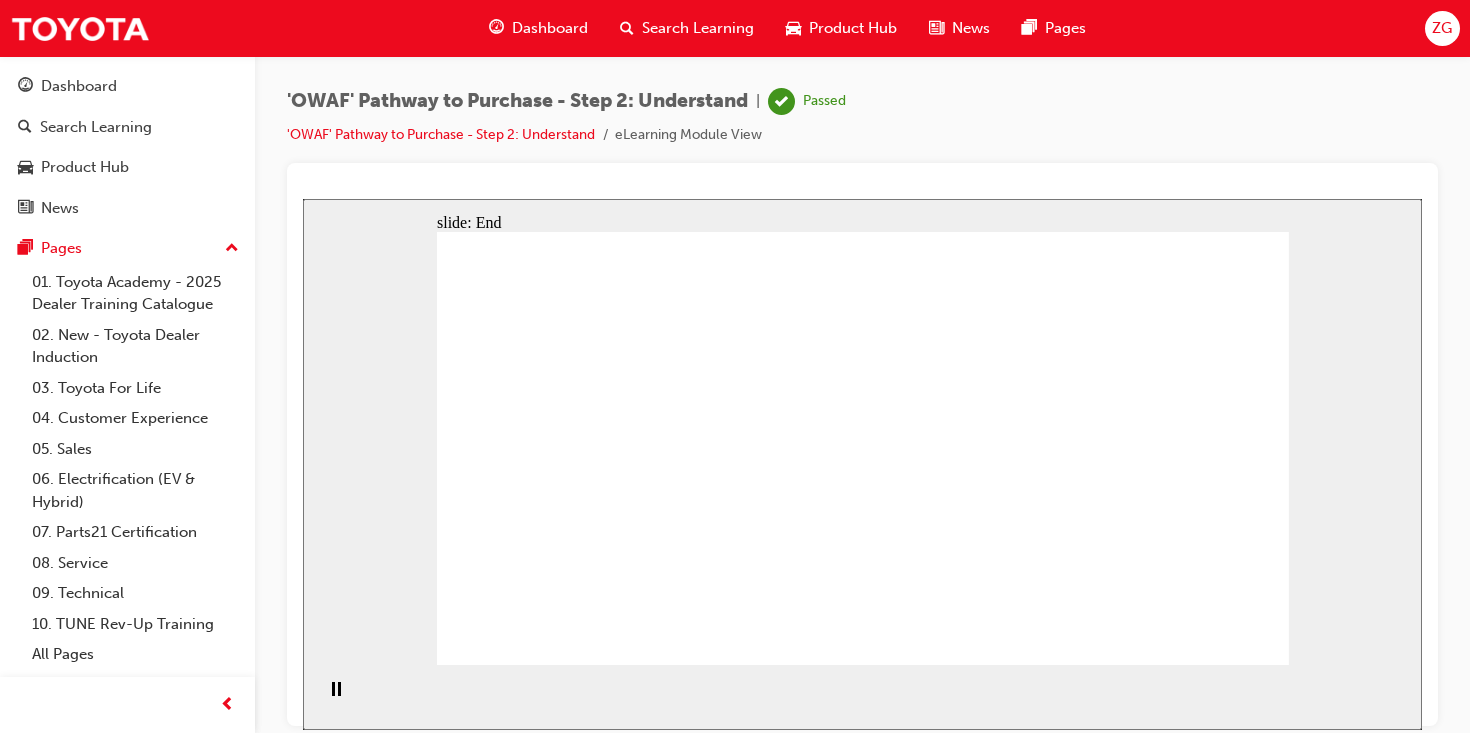 click 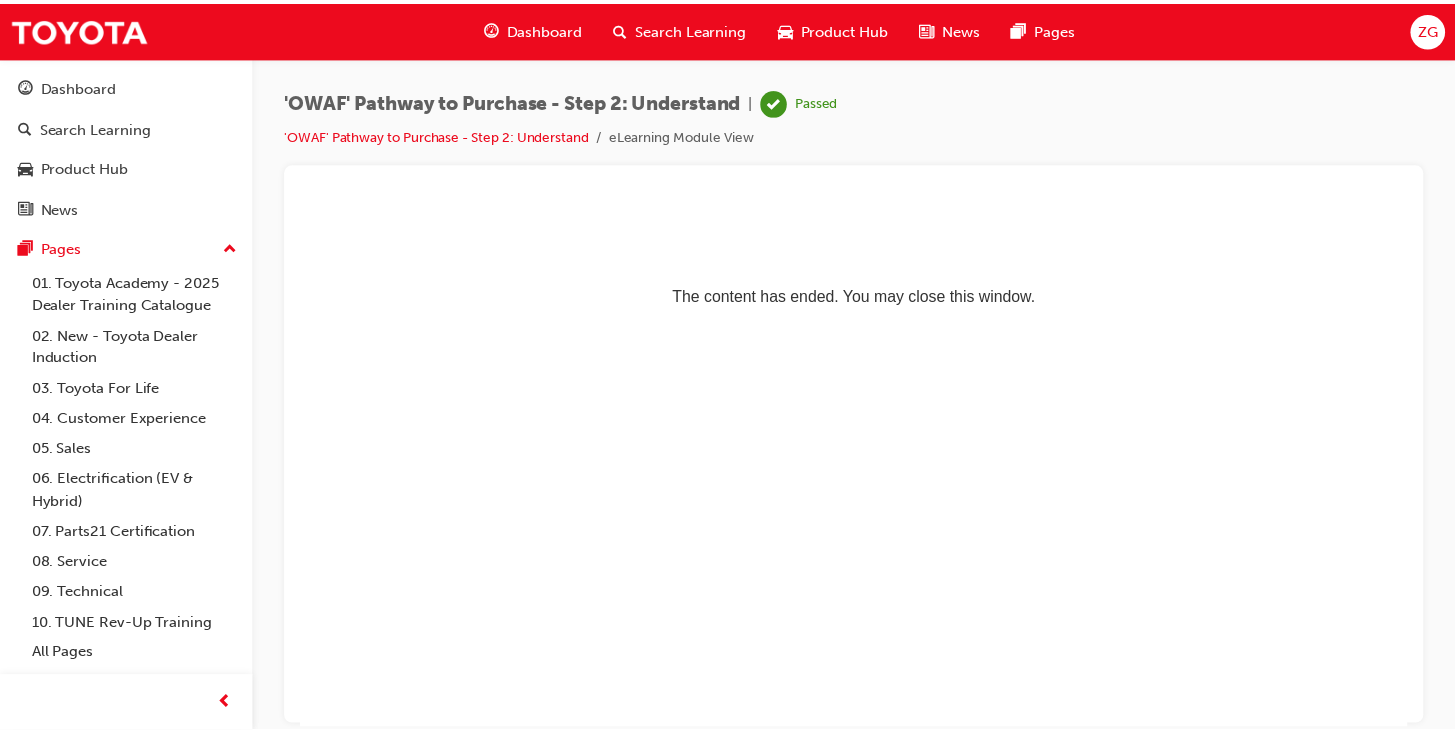 scroll, scrollTop: 0, scrollLeft: 0, axis: both 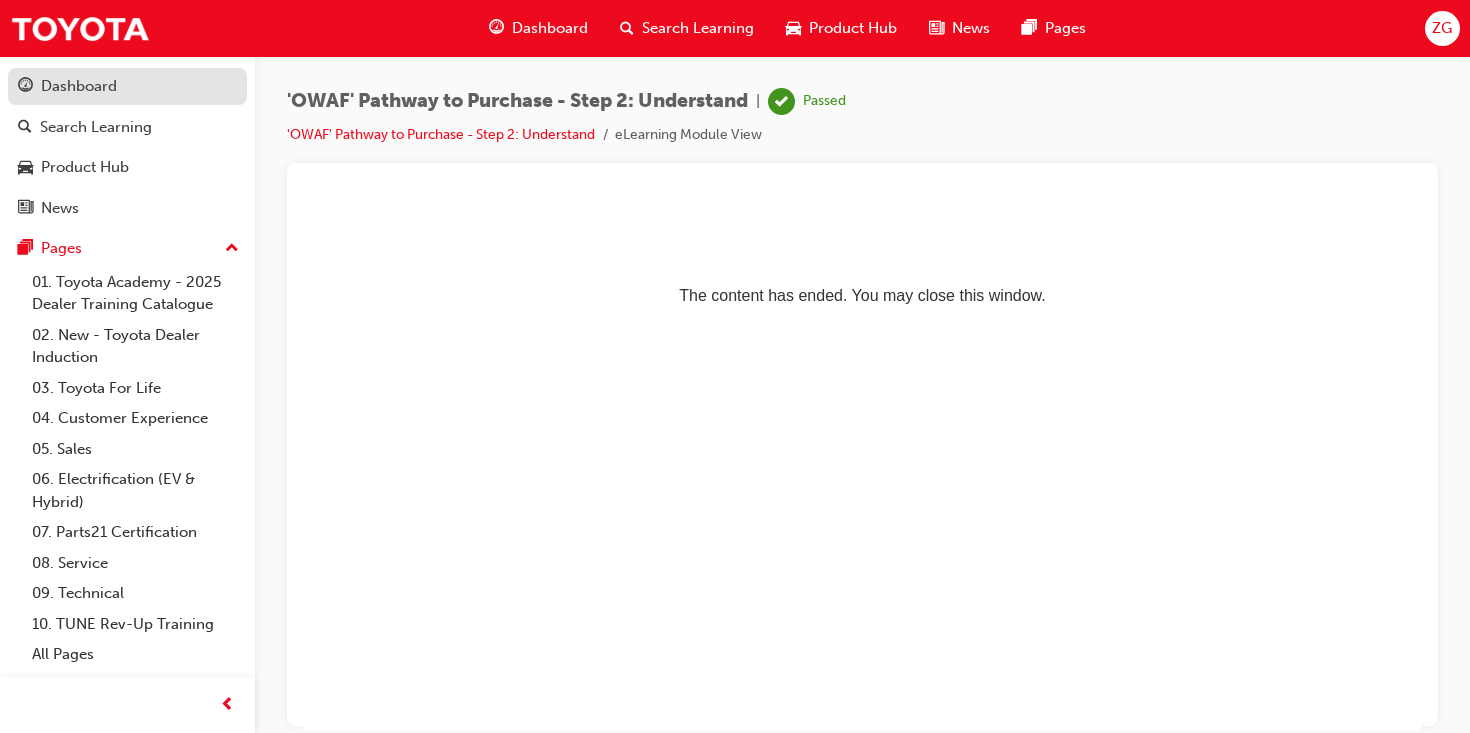click on "Dashboard" at bounding box center [79, 86] 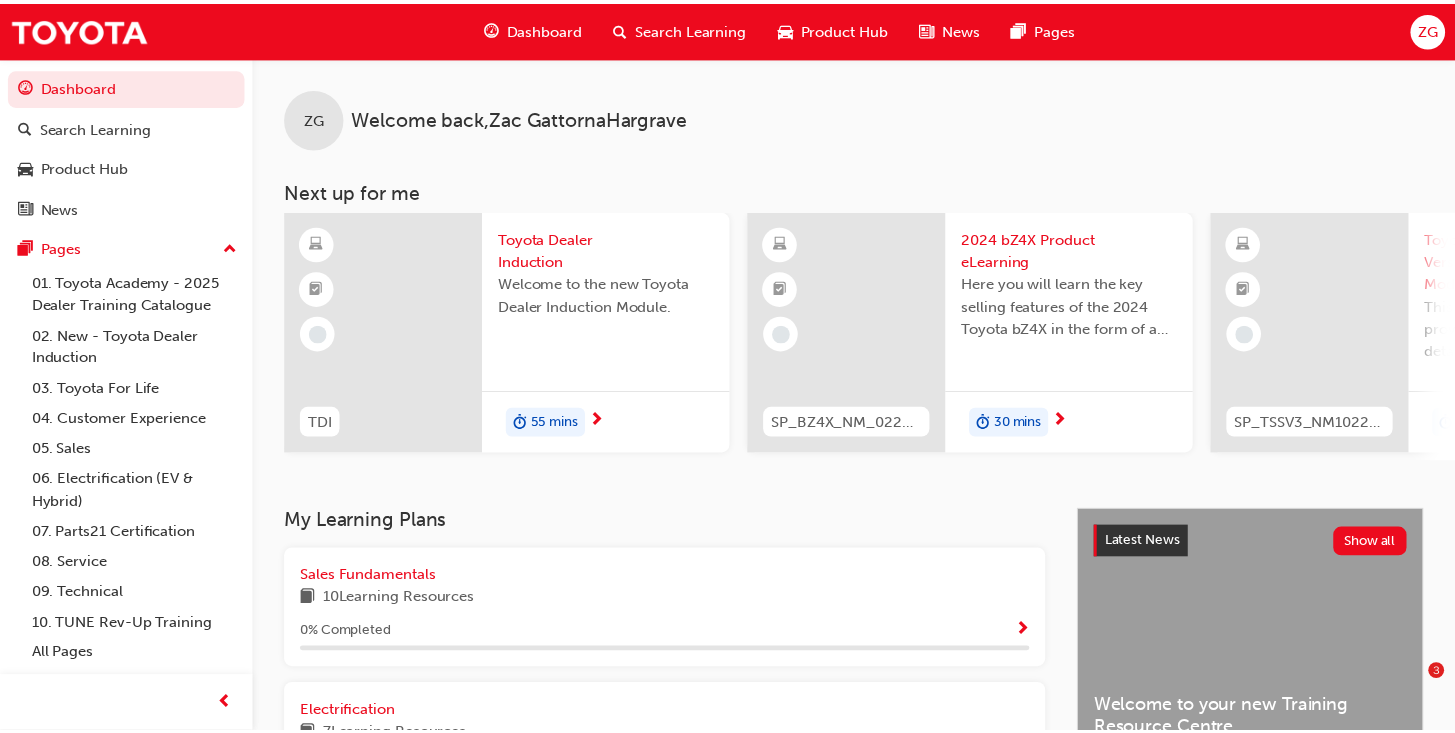 scroll, scrollTop: 0, scrollLeft: 0, axis: both 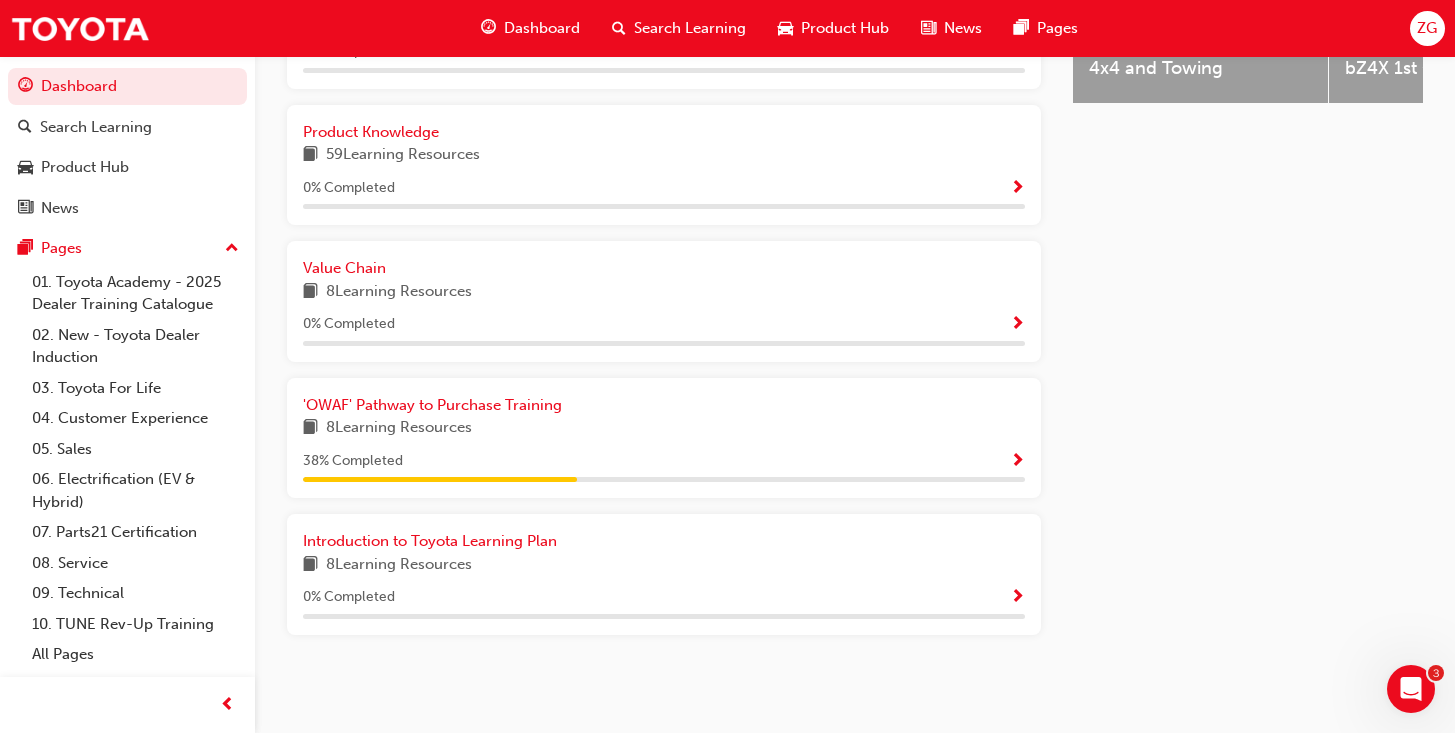 click at bounding box center [1017, 462] 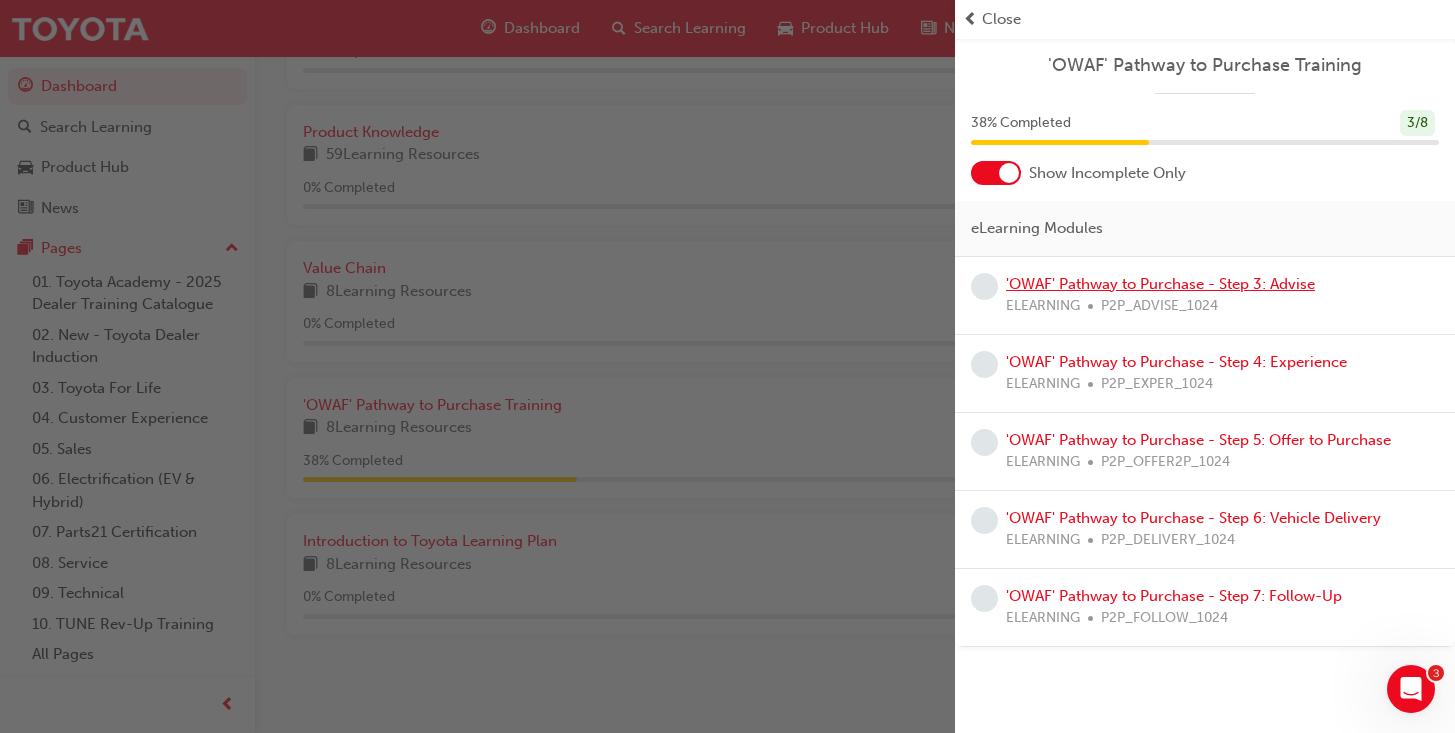 click on "'OWAF' Pathway to Purchase - Step 3: Advise" at bounding box center (1160, 284) 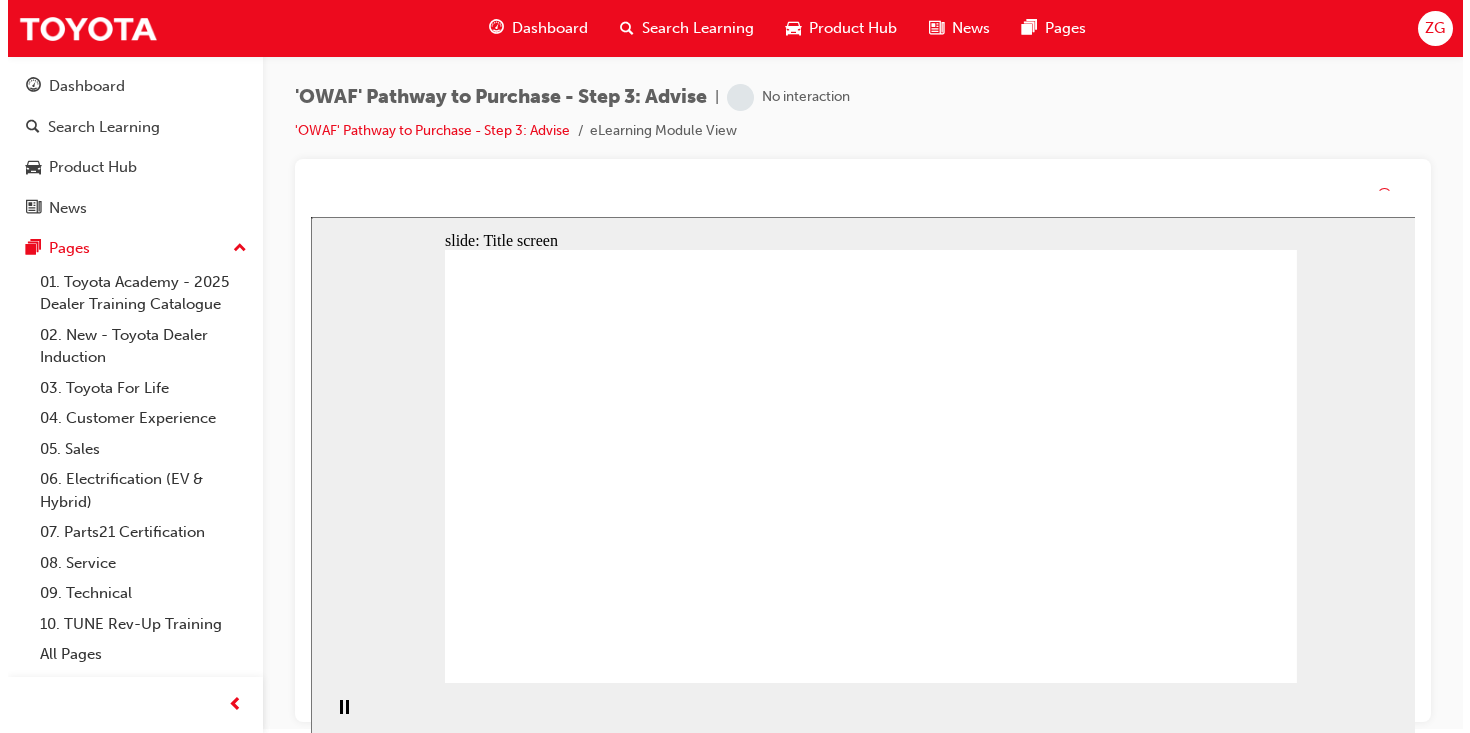 scroll, scrollTop: 0, scrollLeft: 0, axis: both 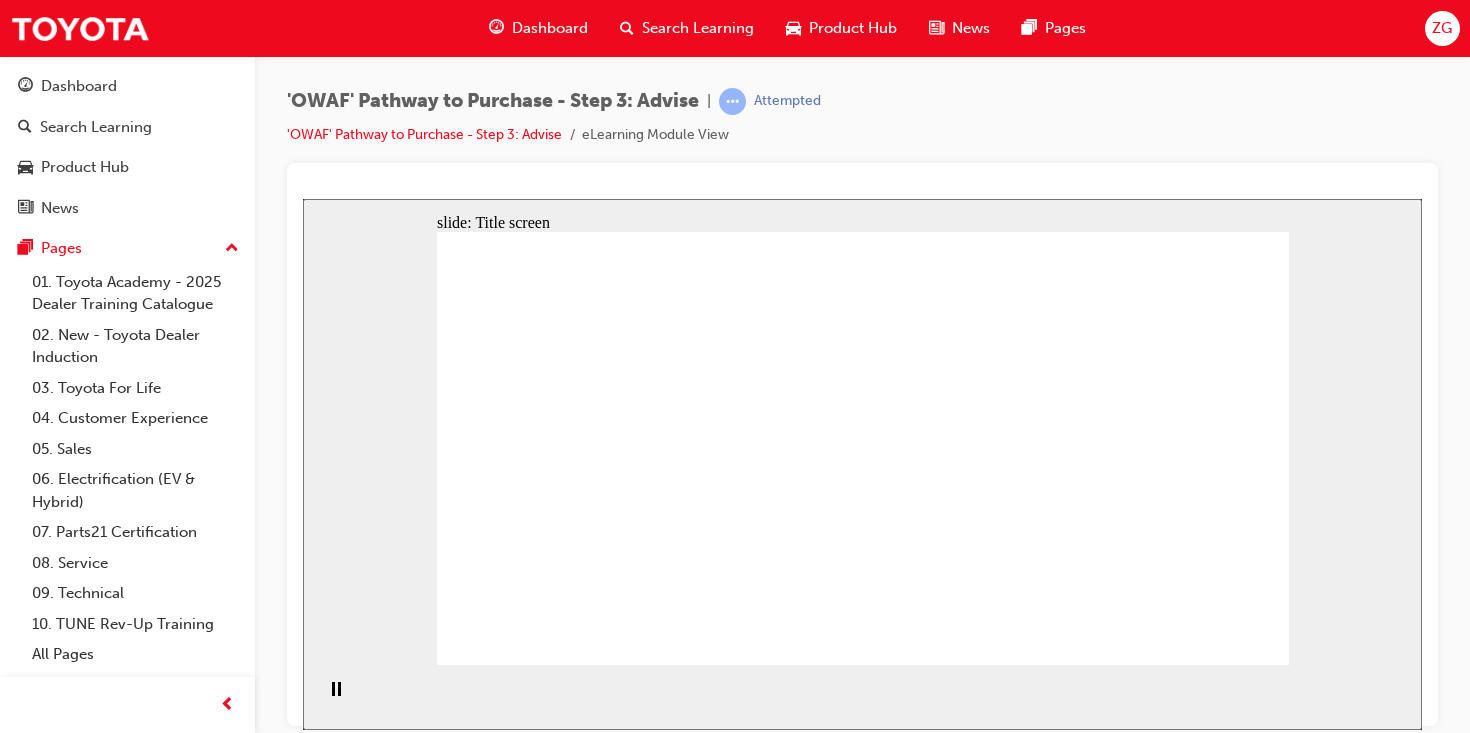 click 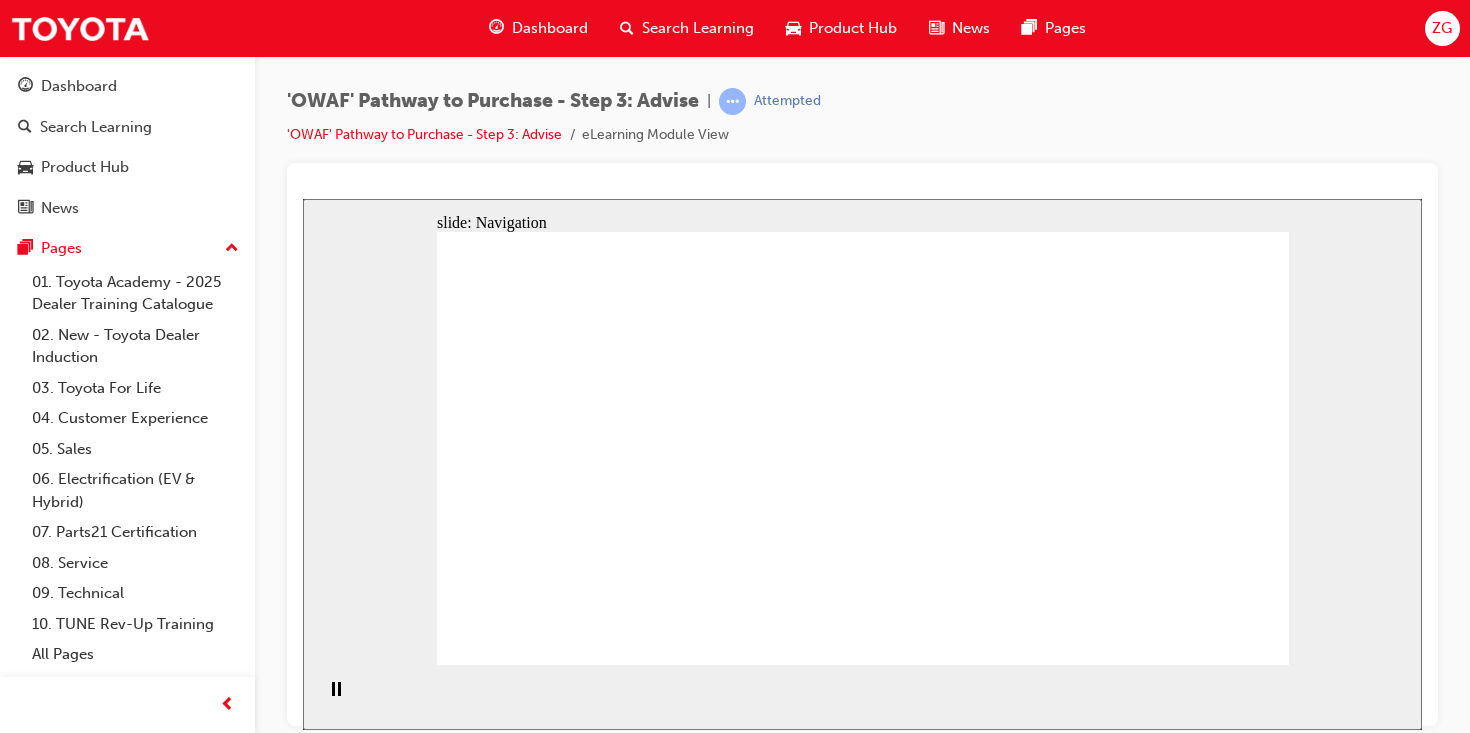 click 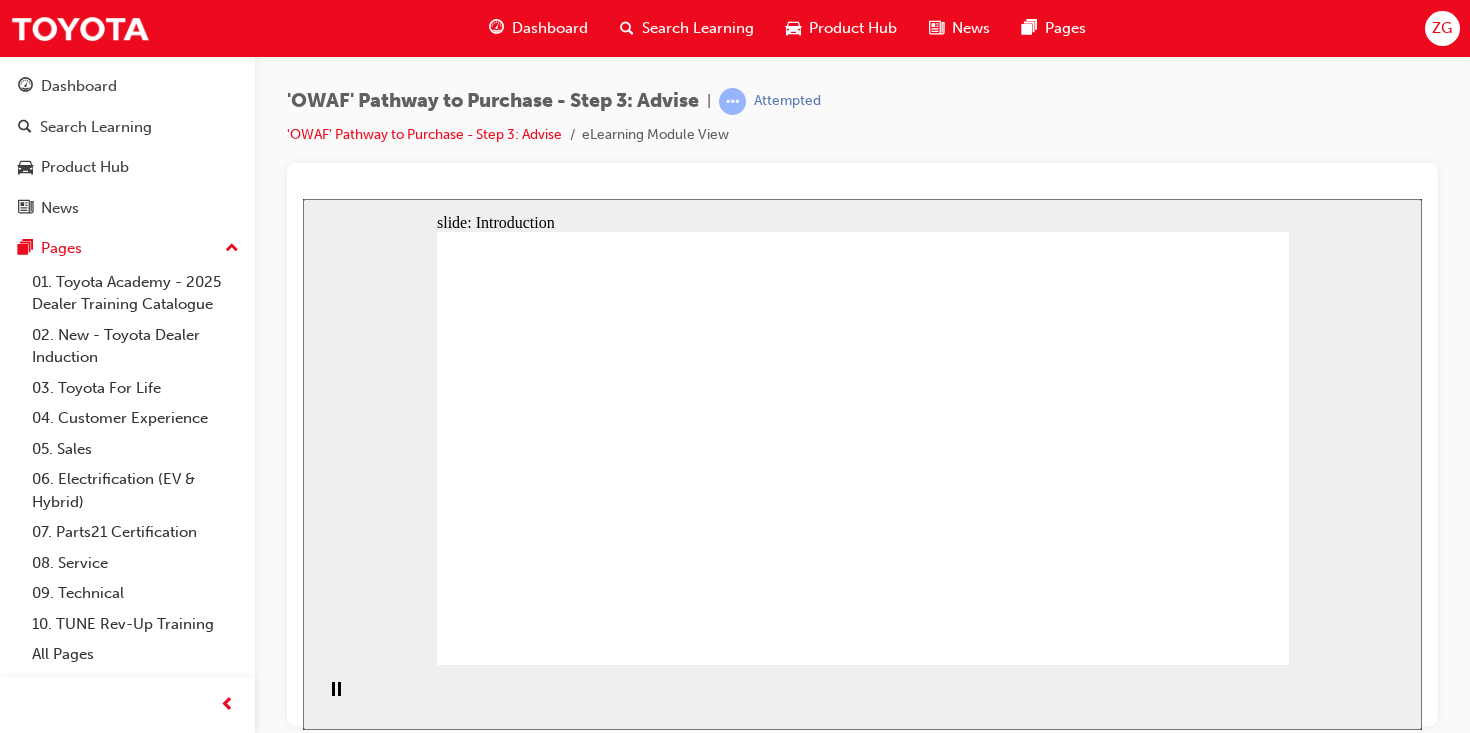 click 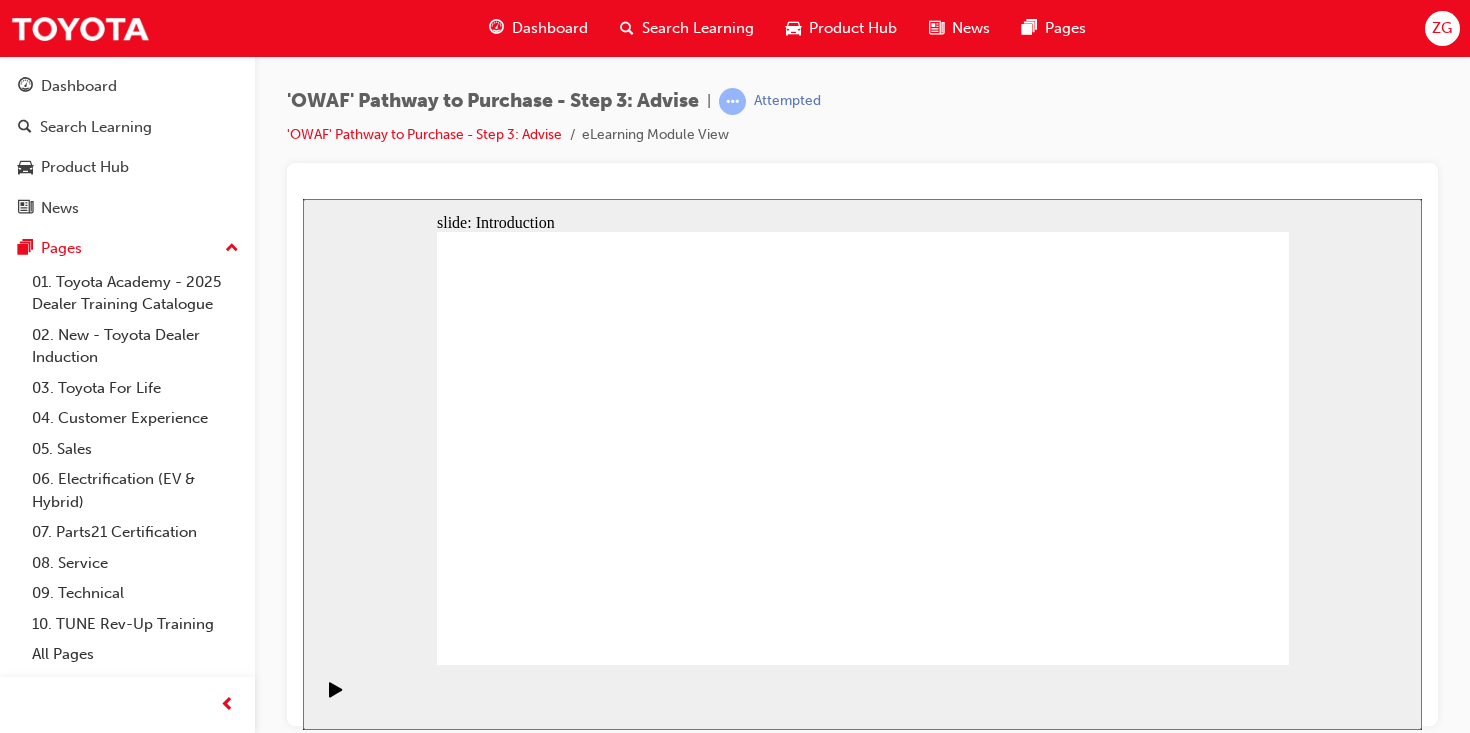 click 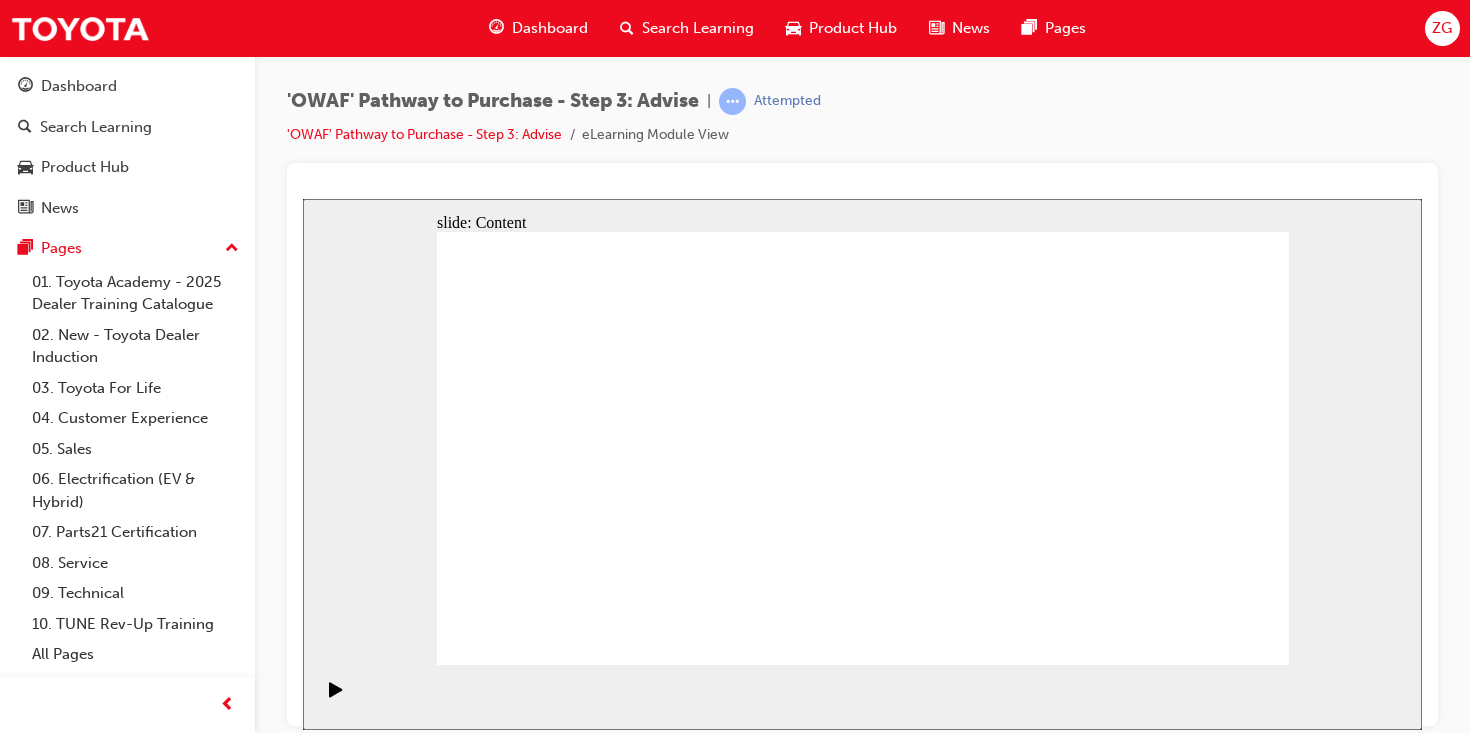 click 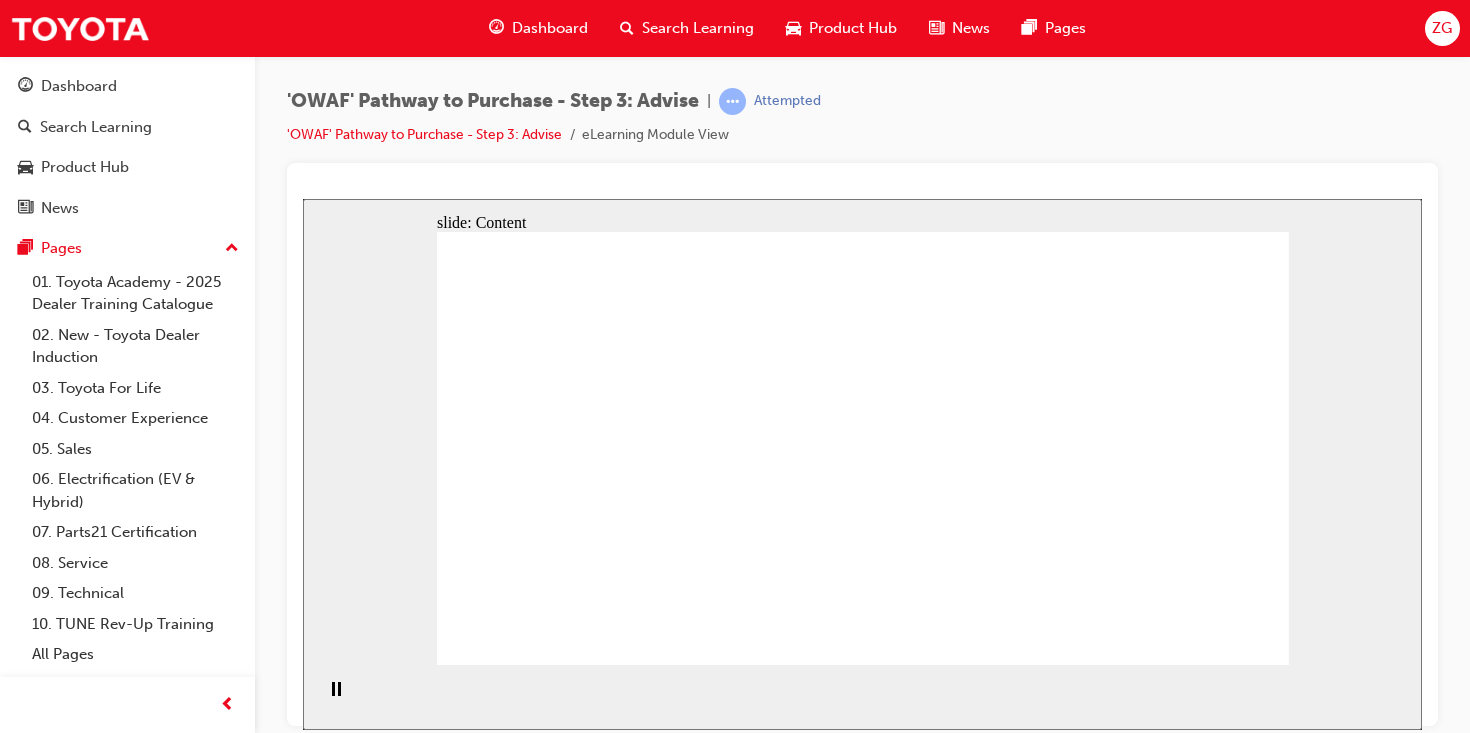 click 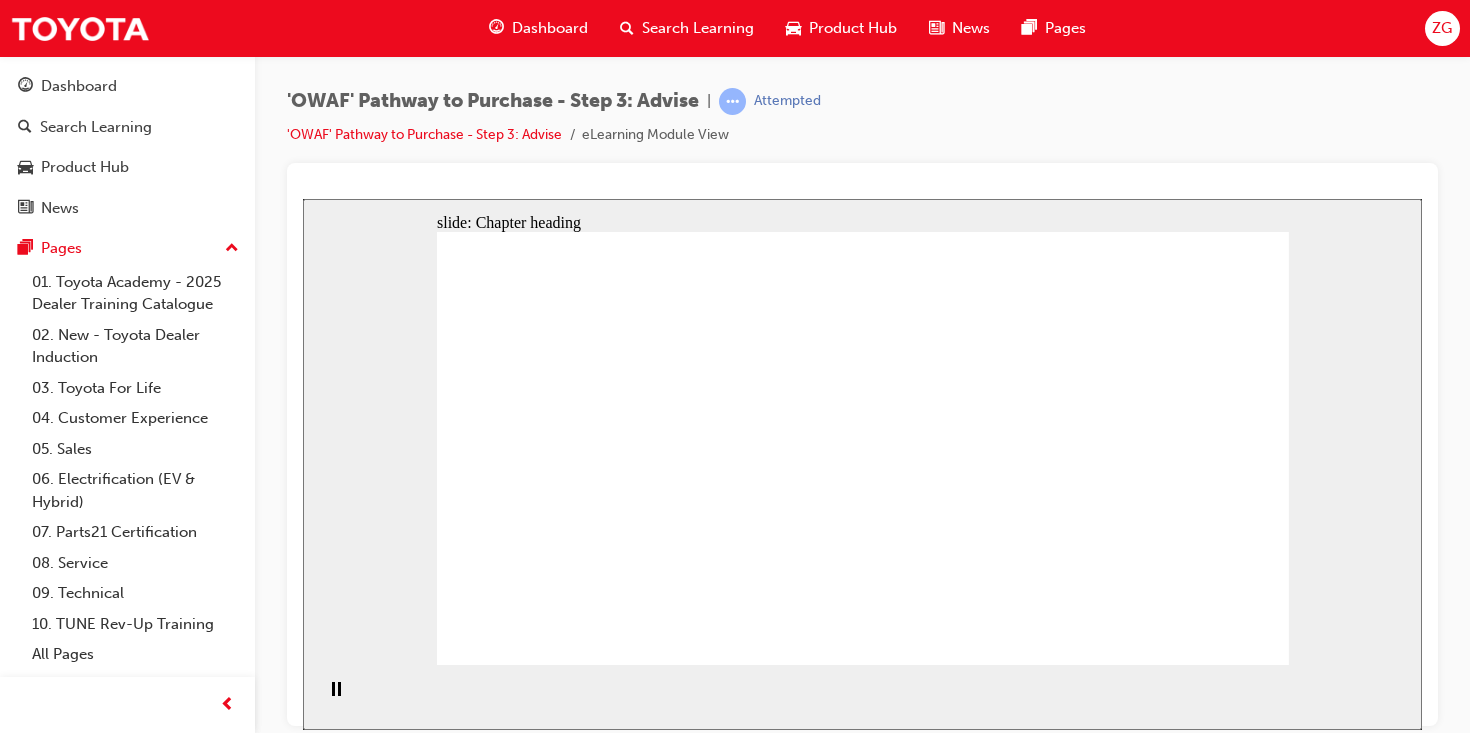 click 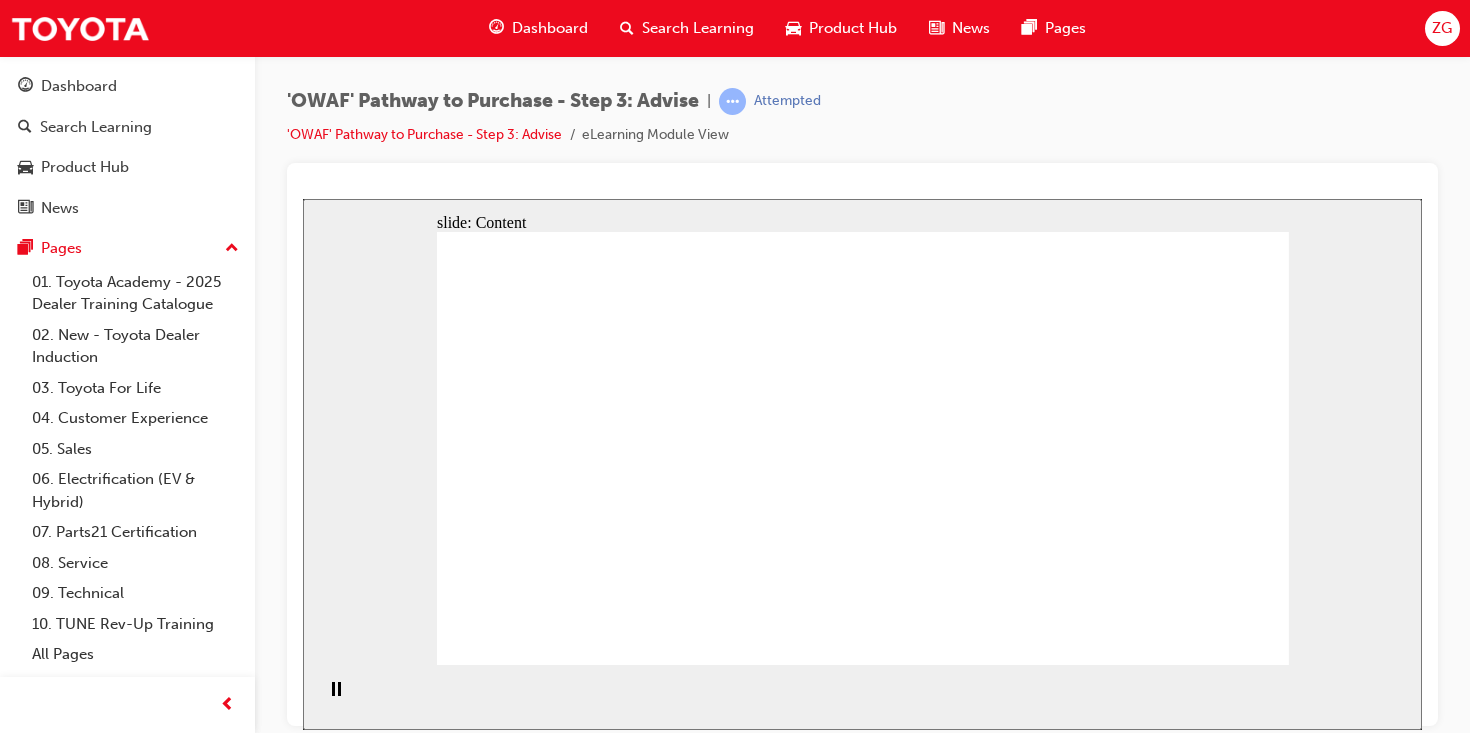 click 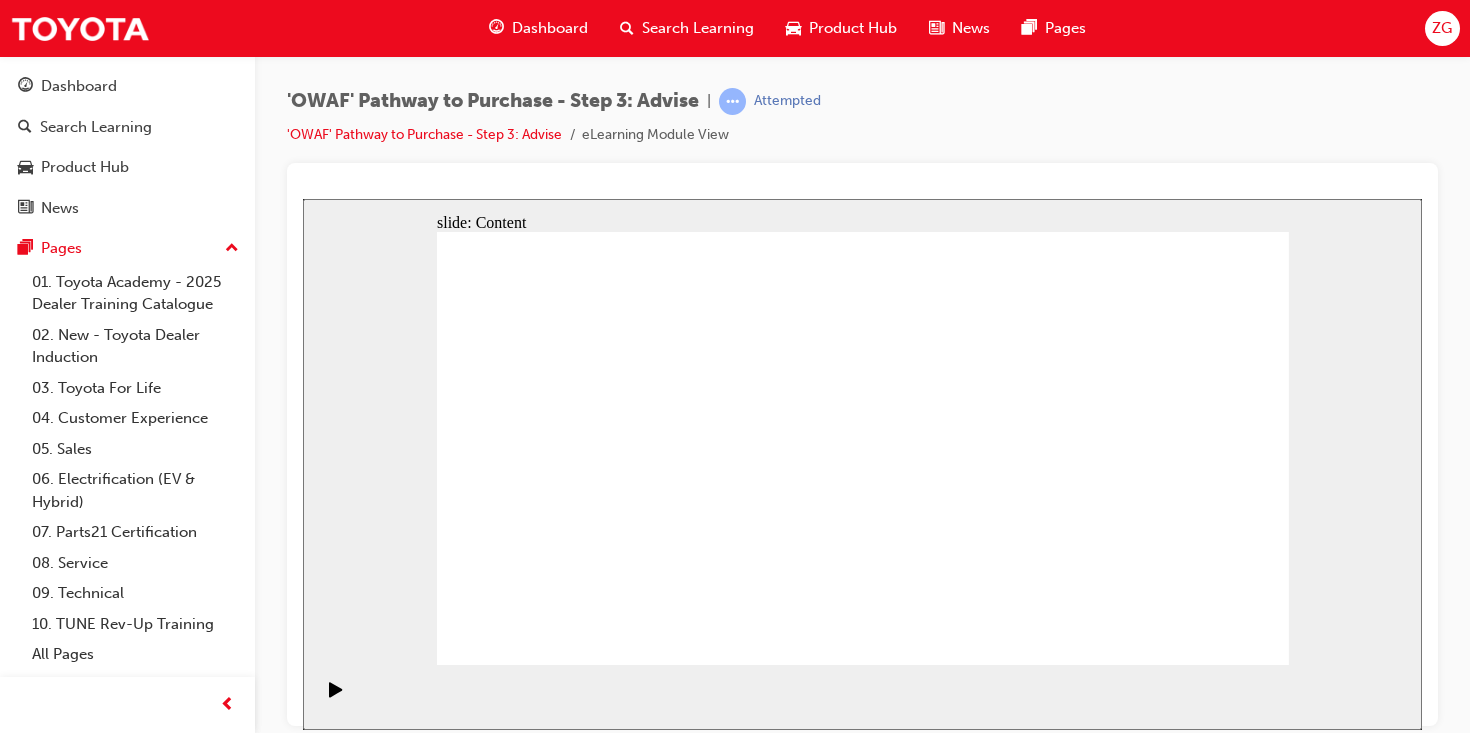 drag, startPoint x: 911, startPoint y: 545, endPoint x: 899, endPoint y: 546, distance: 12.0415945 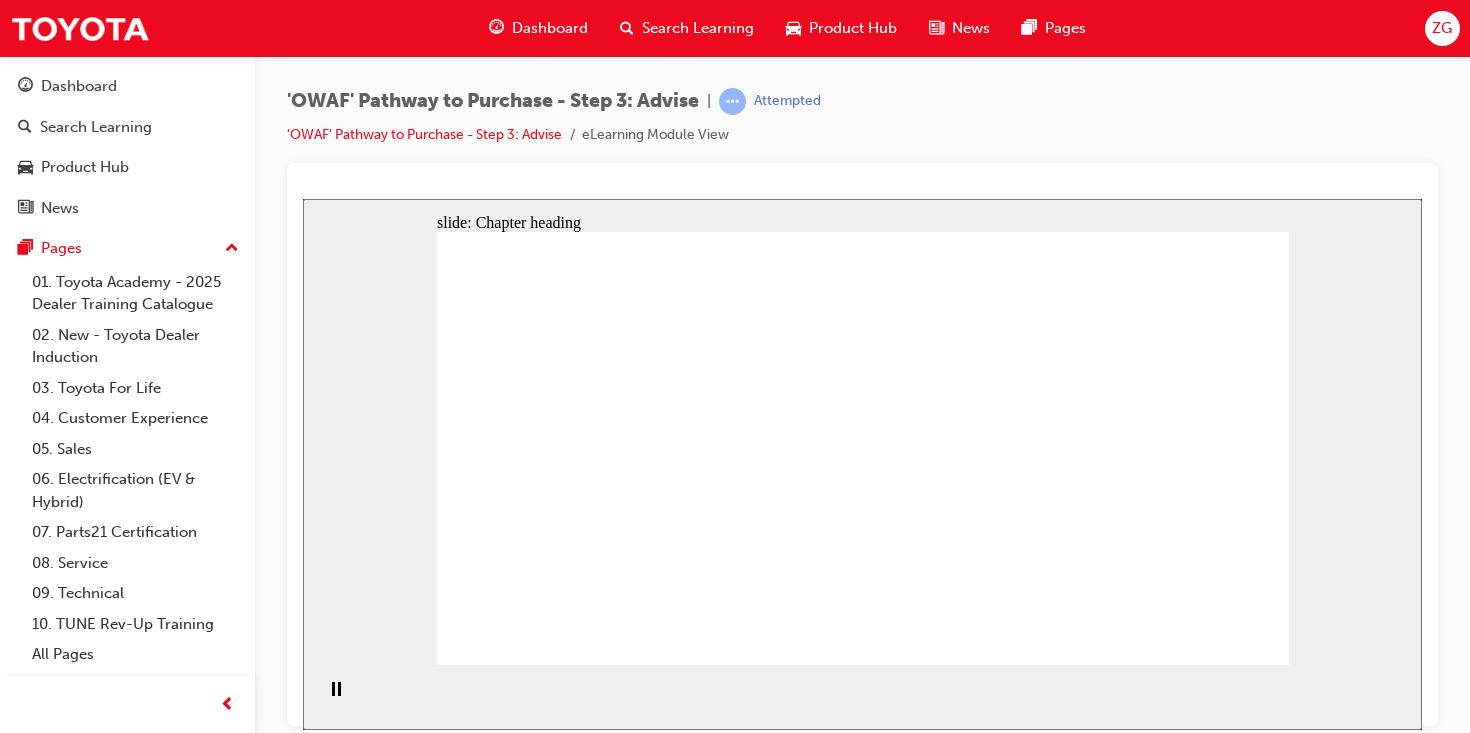 click 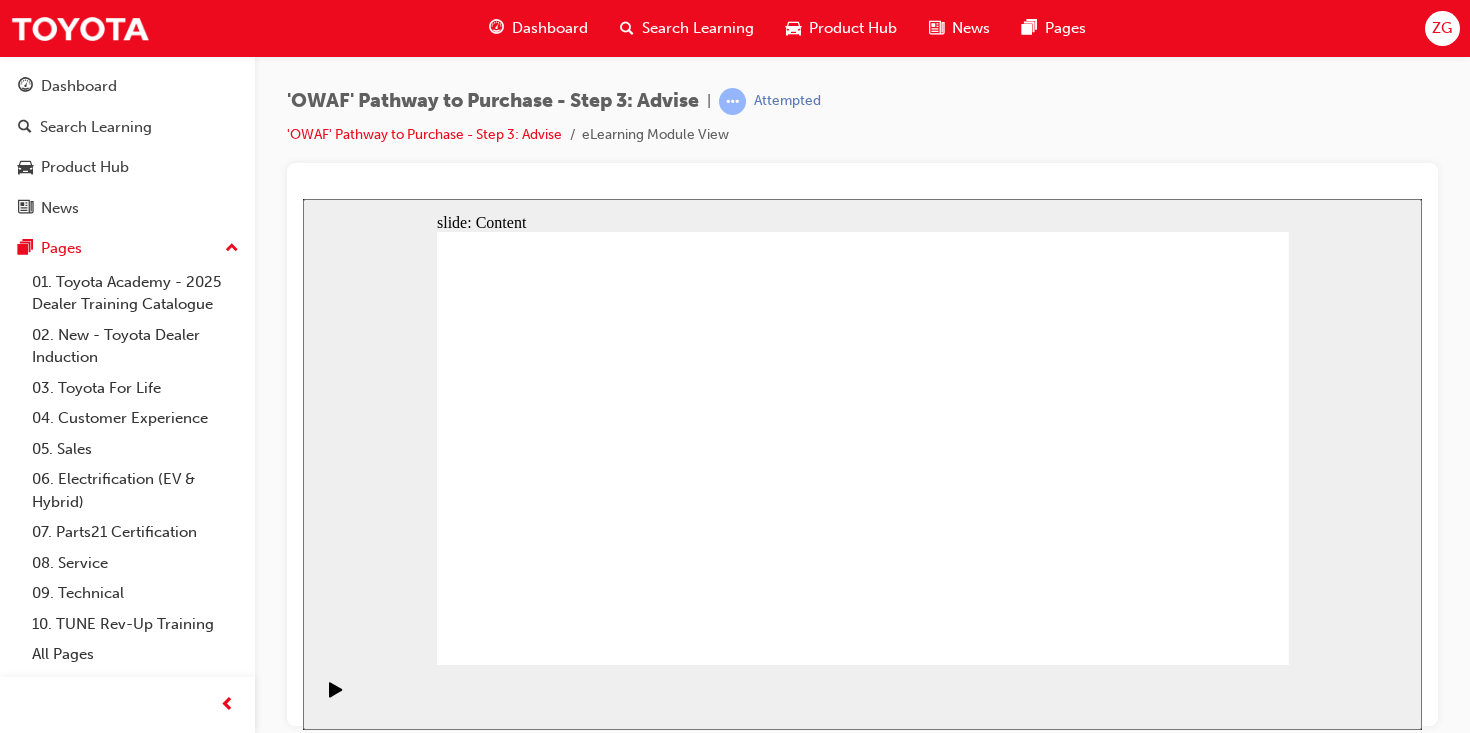 click 